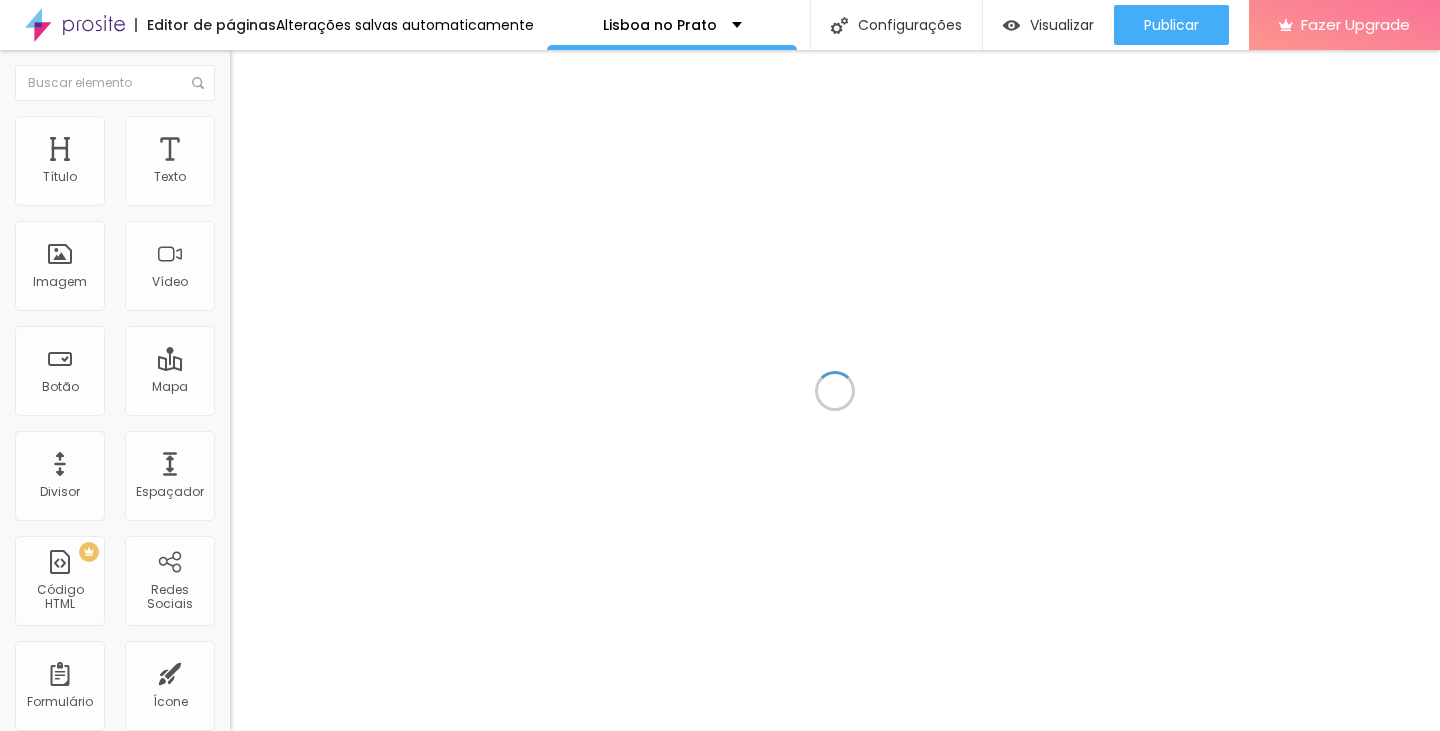 scroll, scrollTop: 0, scrollLeft: 0, axis: both 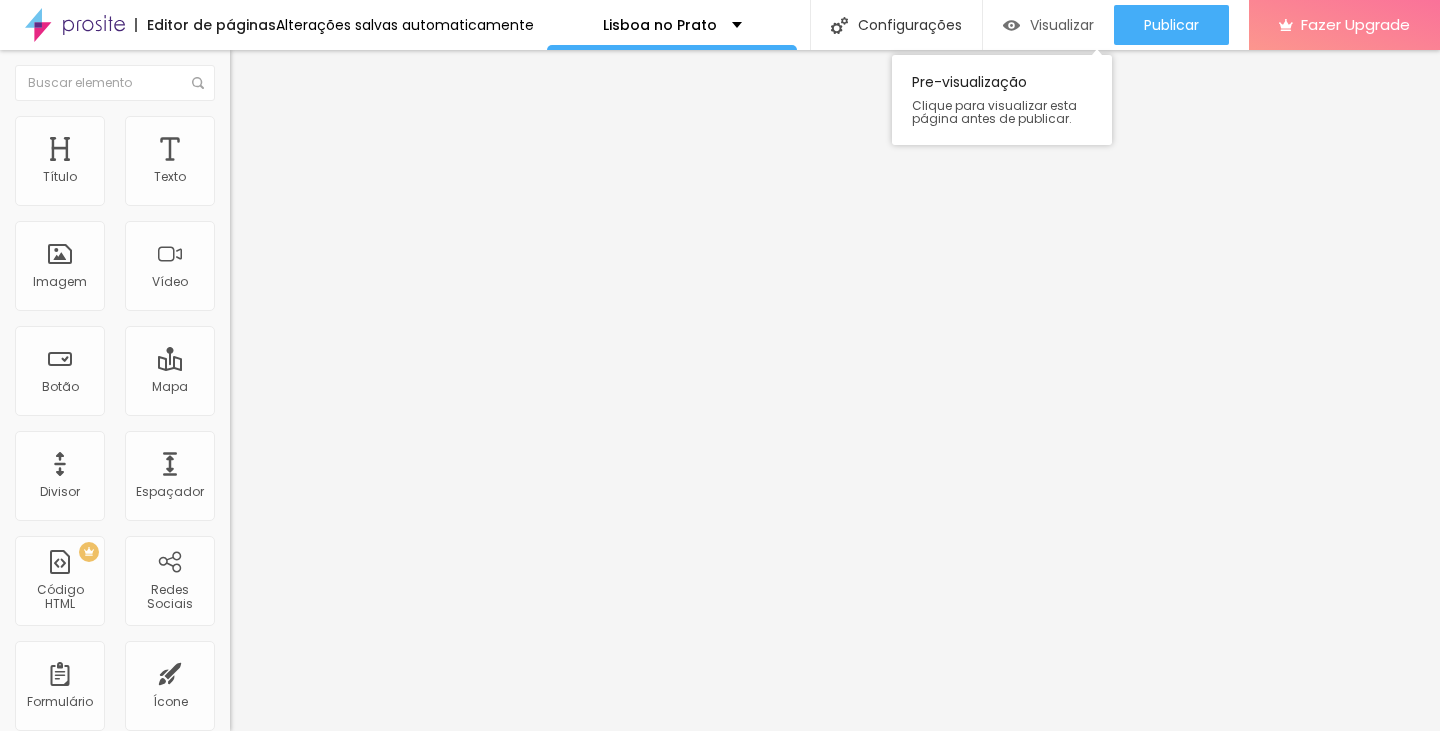 click on "Visualizar" at bounding box center [1062, 25] 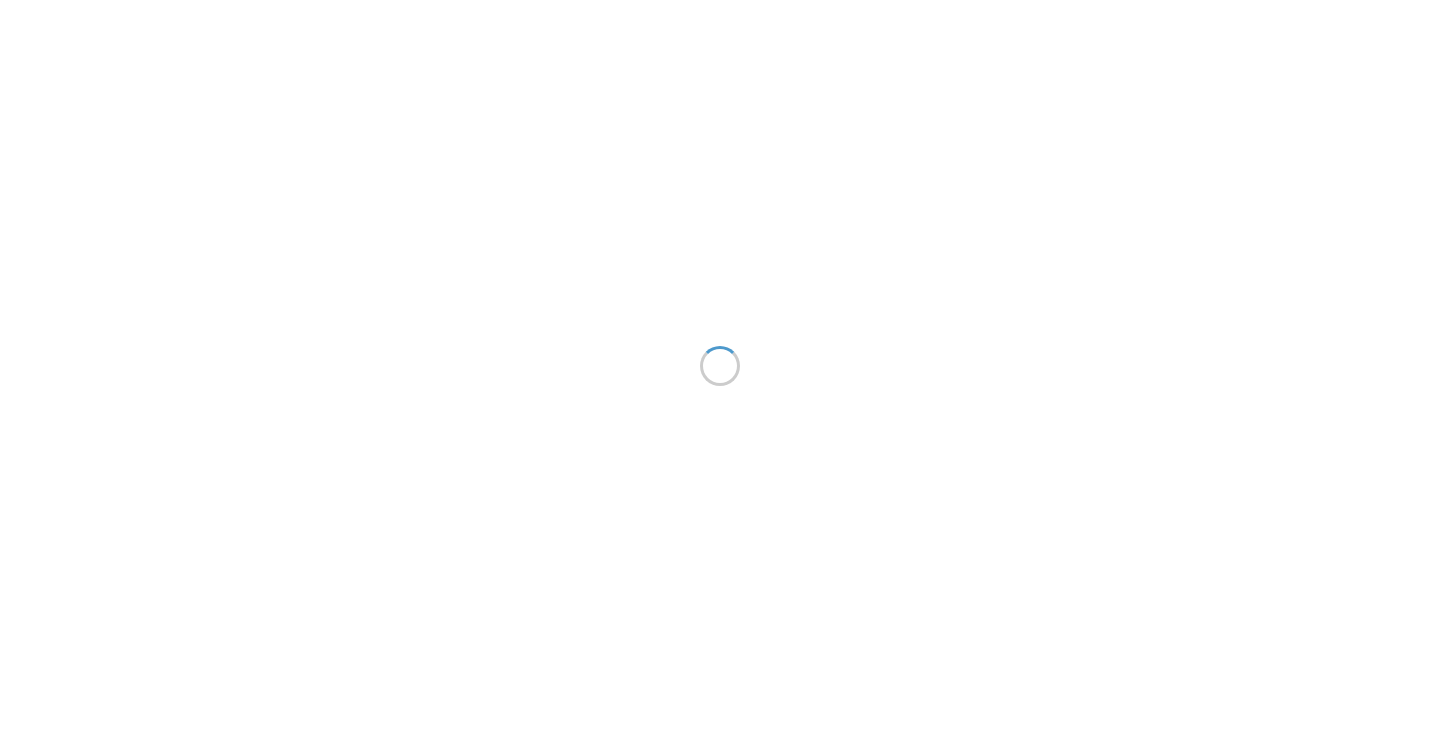 scroll, scrollTop: 0, scrollLeft: 0, axis: both 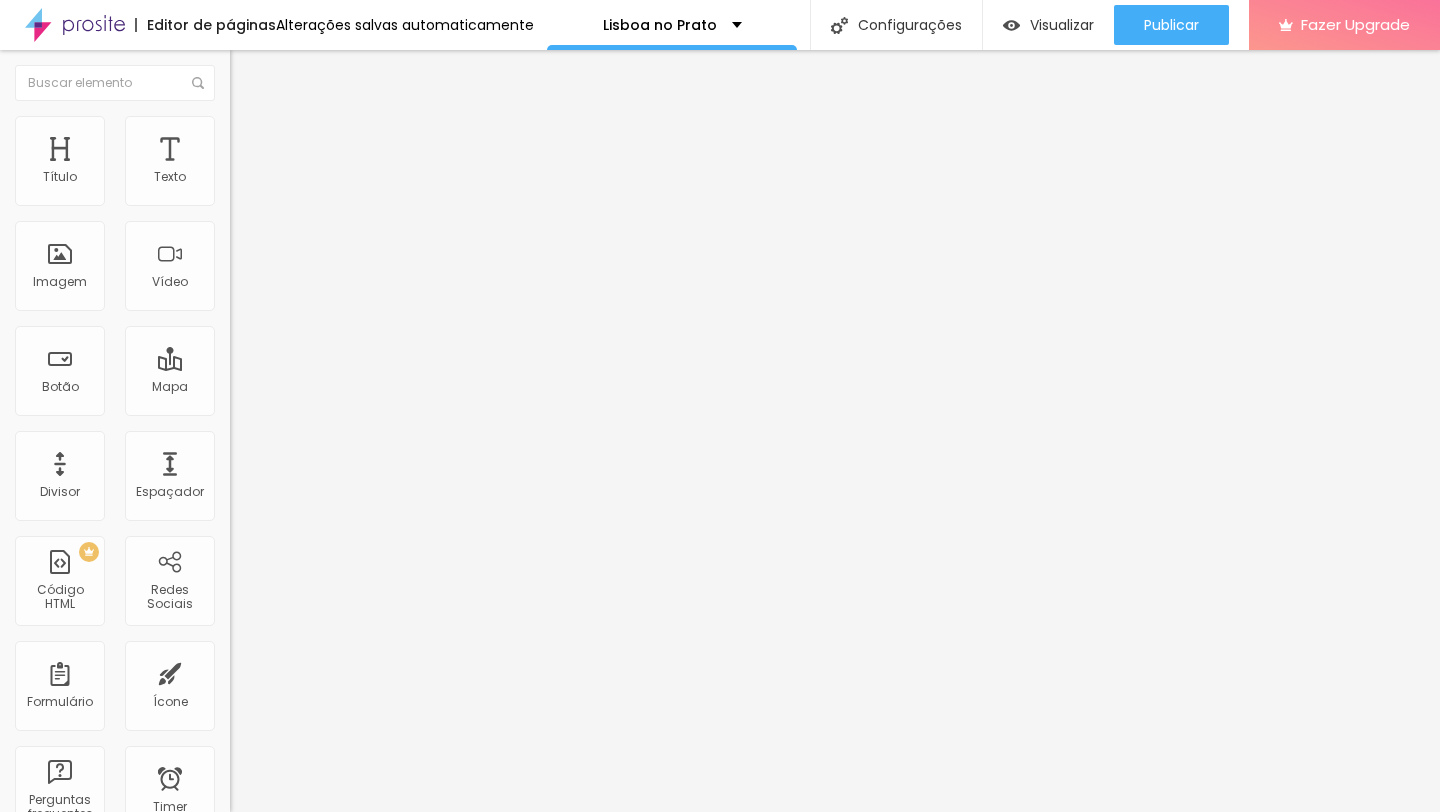 click on "Titulo 2" at bounding box center (262, 176) 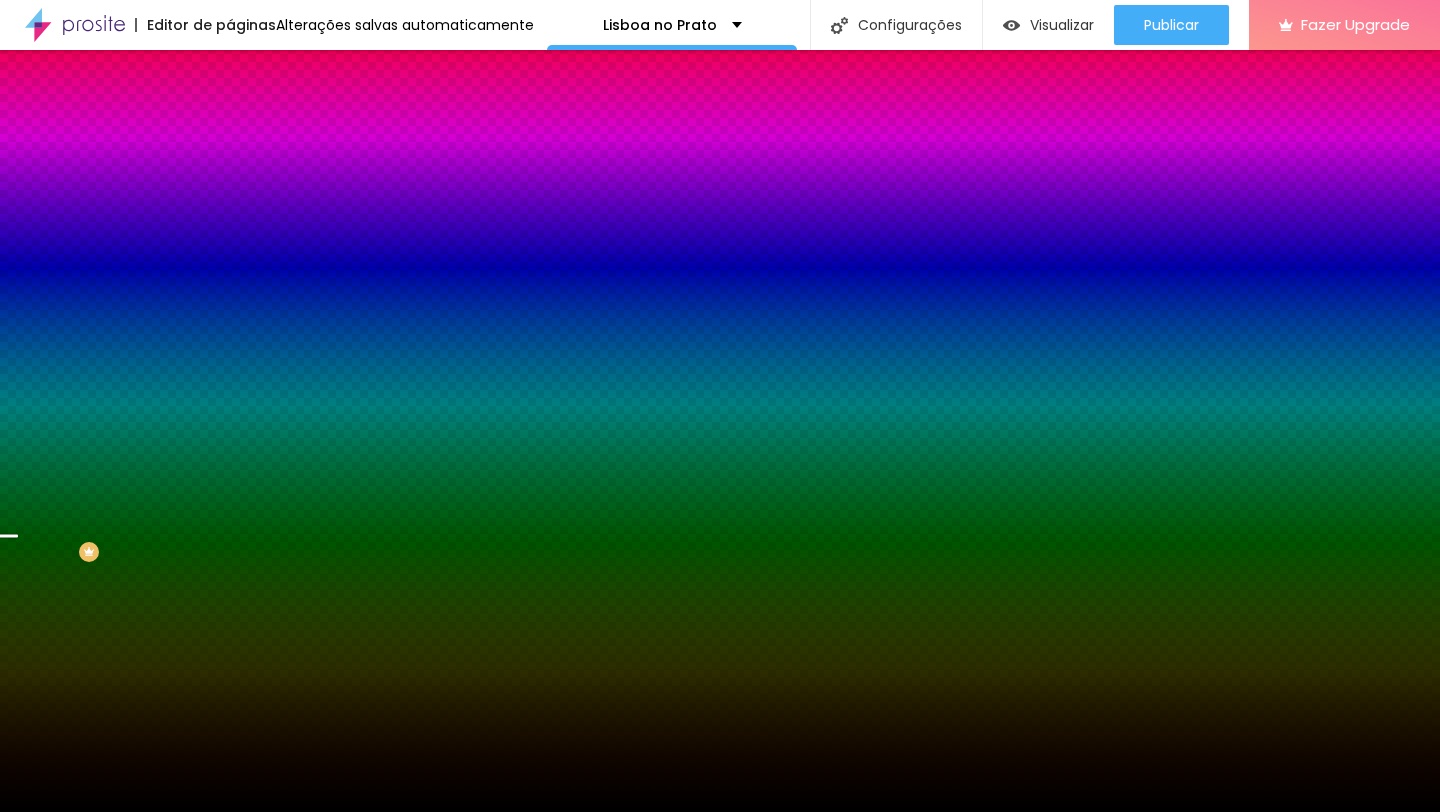 click on "Trocar imagem" at bounding box center [284, 175] 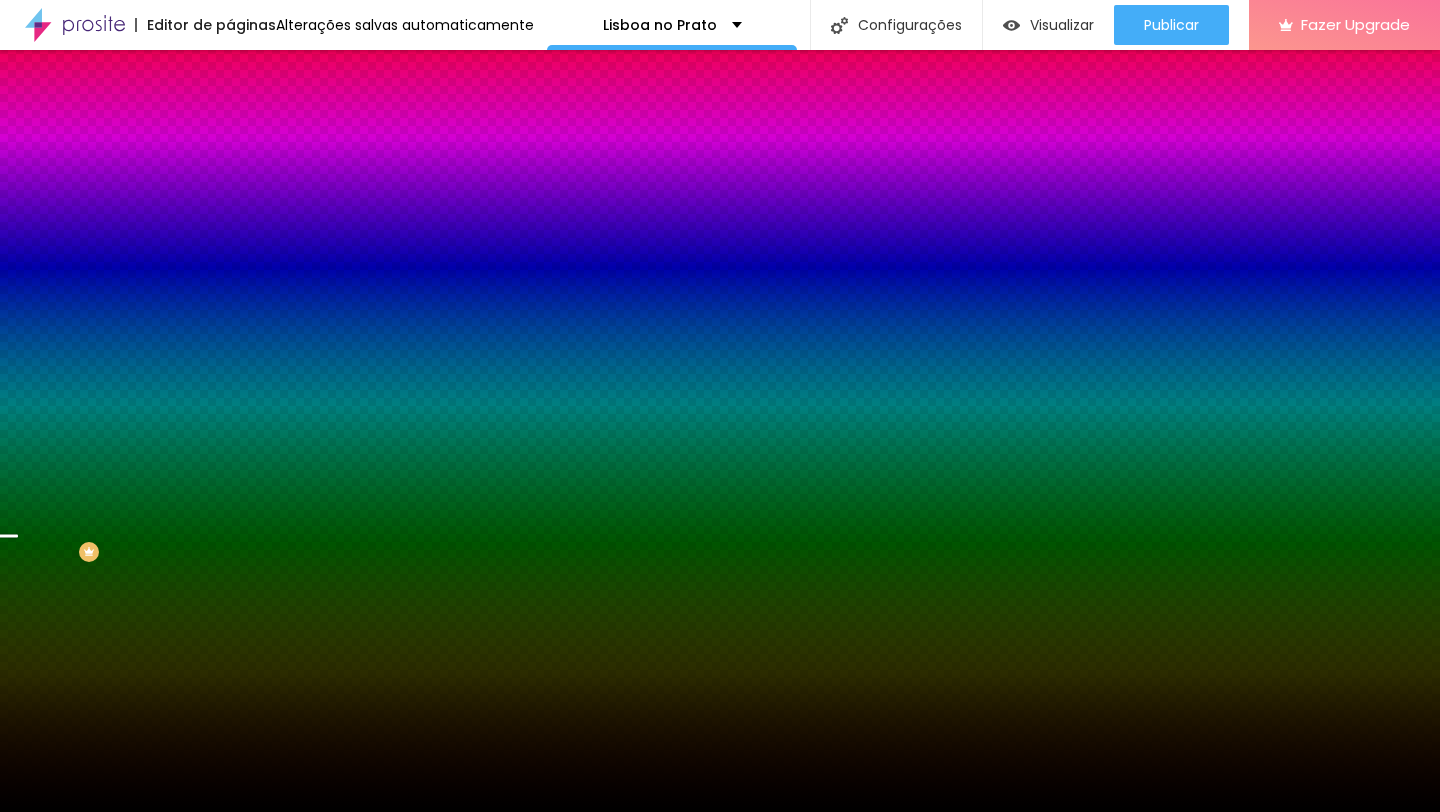 click on "Upload" at bounding box center (66, 873) 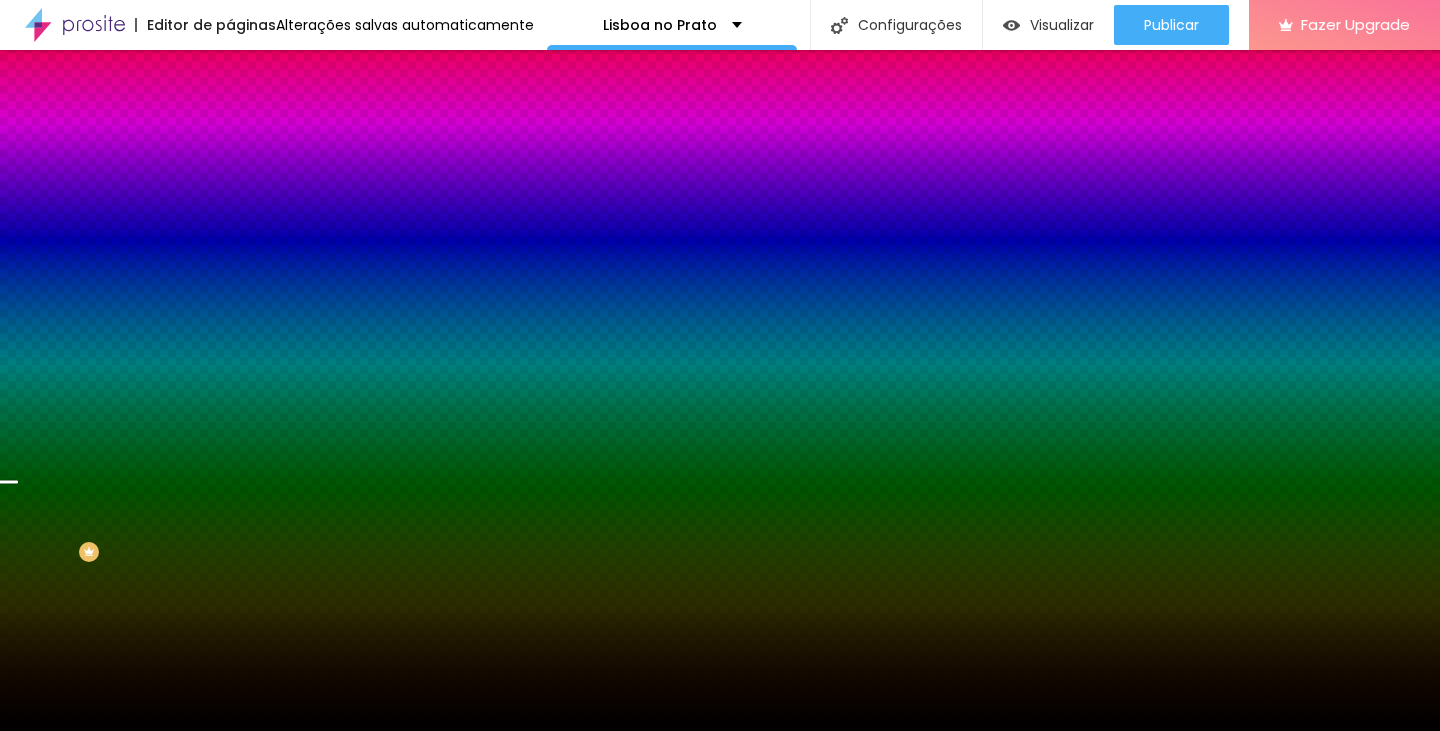 click on "Trocar imagem" at bounding box center (284, 175) 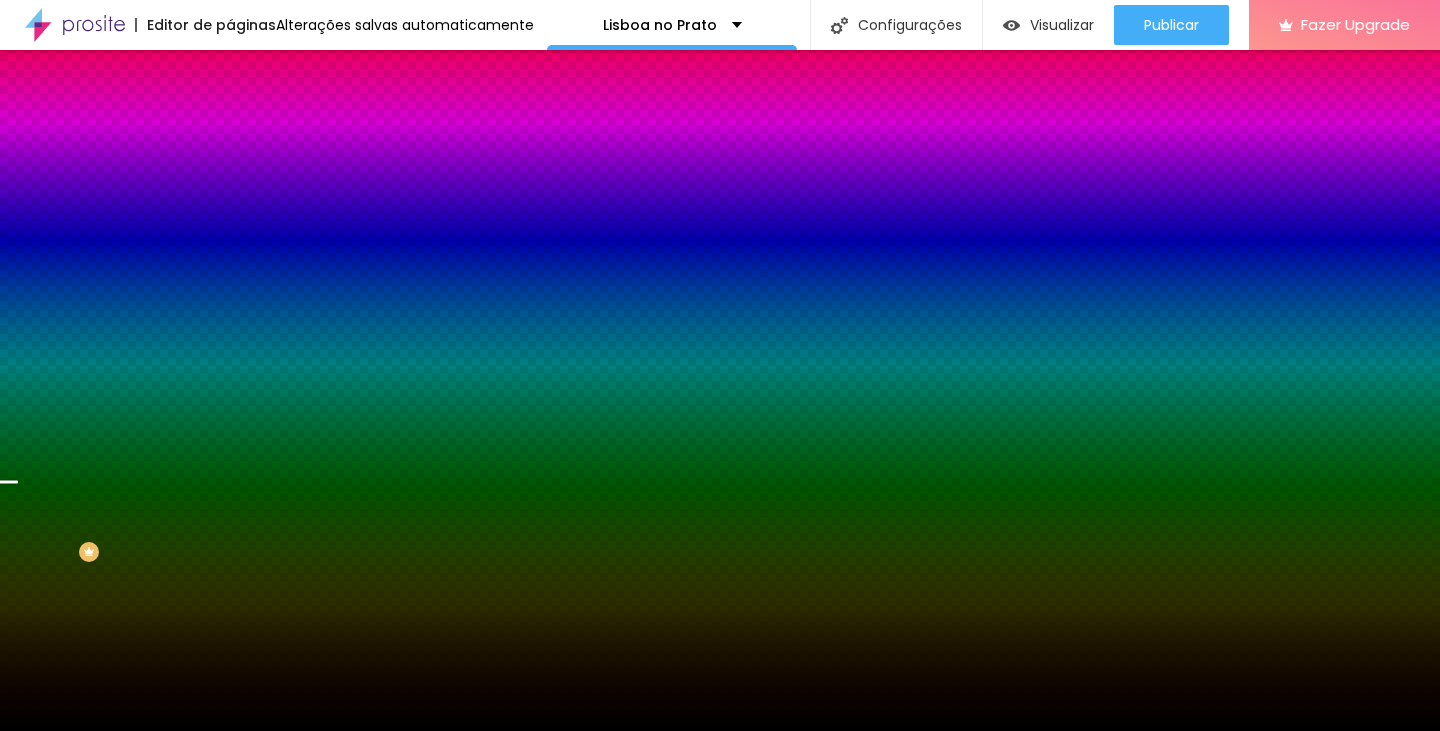 click on "Upload" at bounding box center [66, 792] 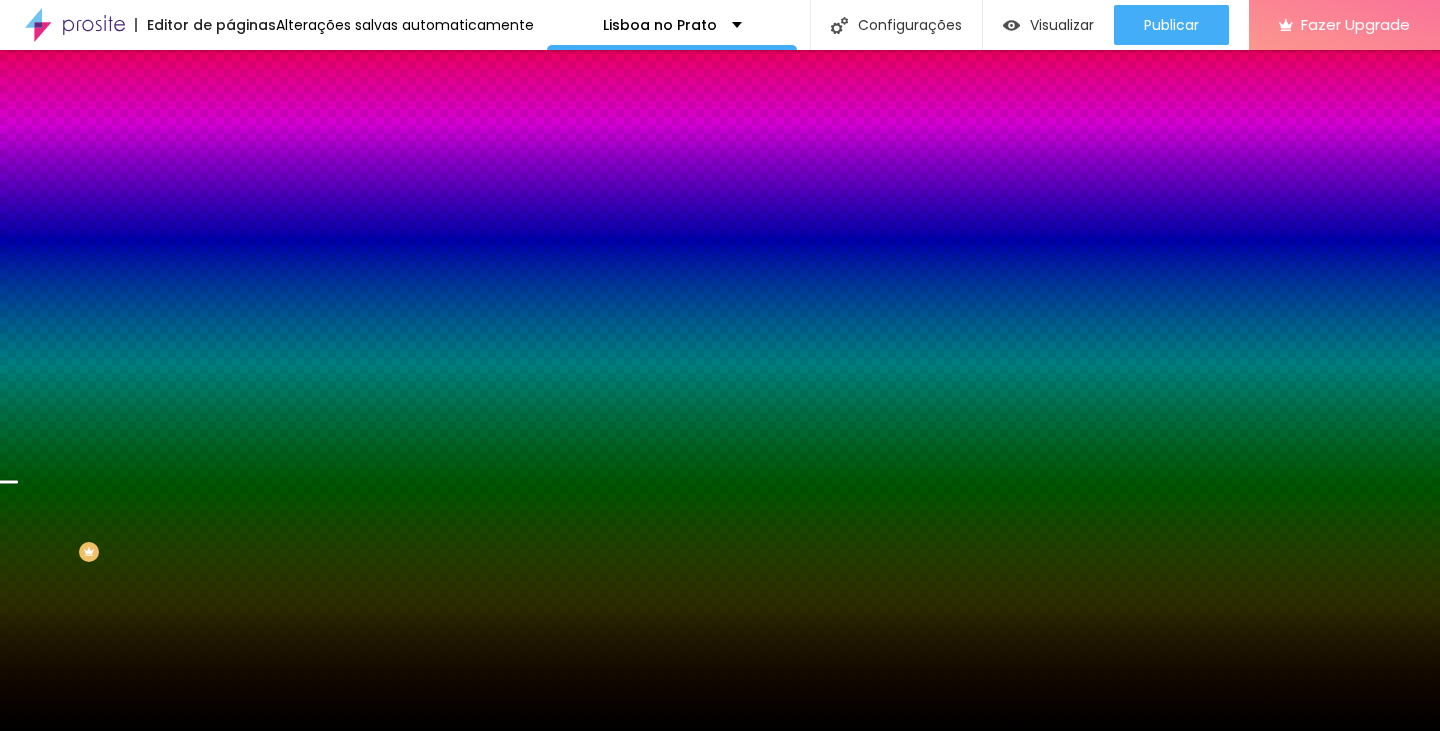 click on "Trocar imagem" at bounding box center (345, 175) 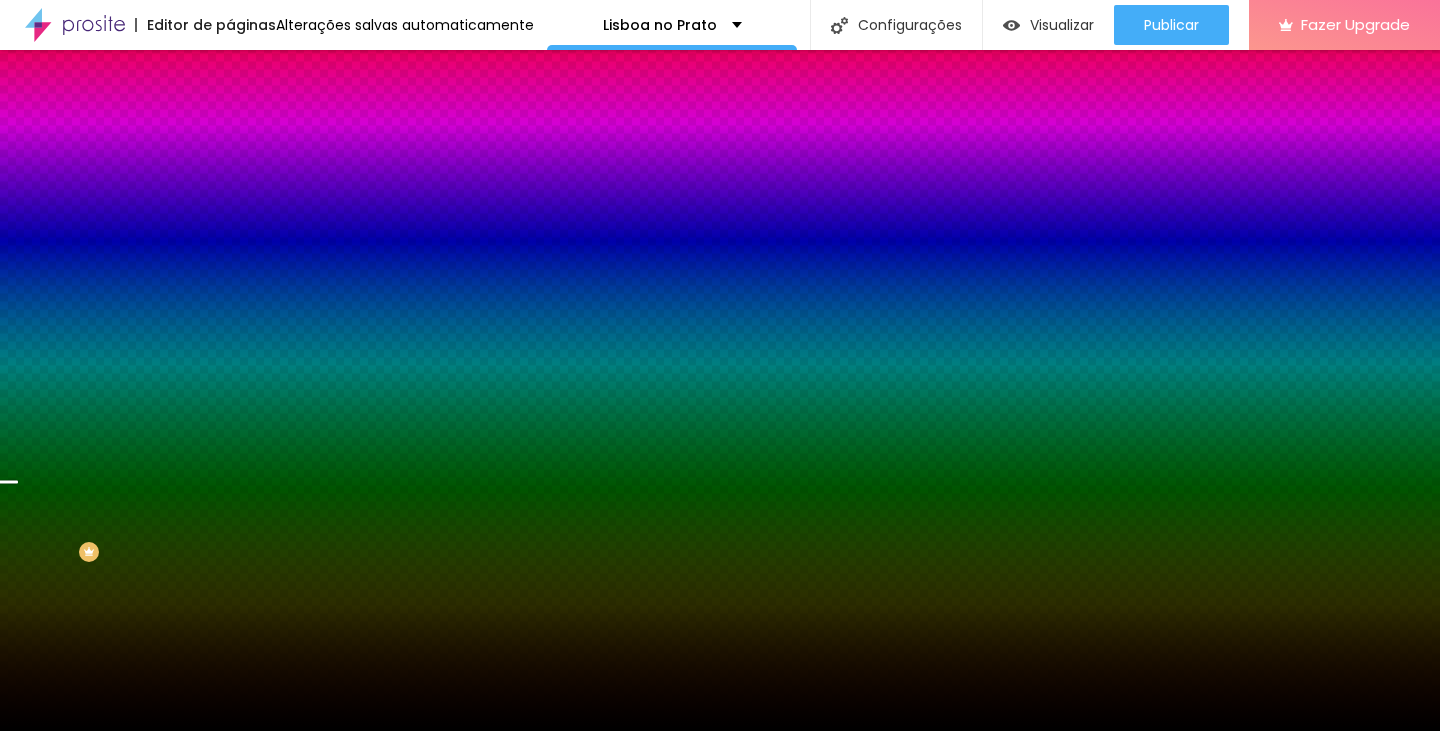 click on "Meus Arquivos Upload Ordem :  Data de upload" at bounding box center (720, 809) 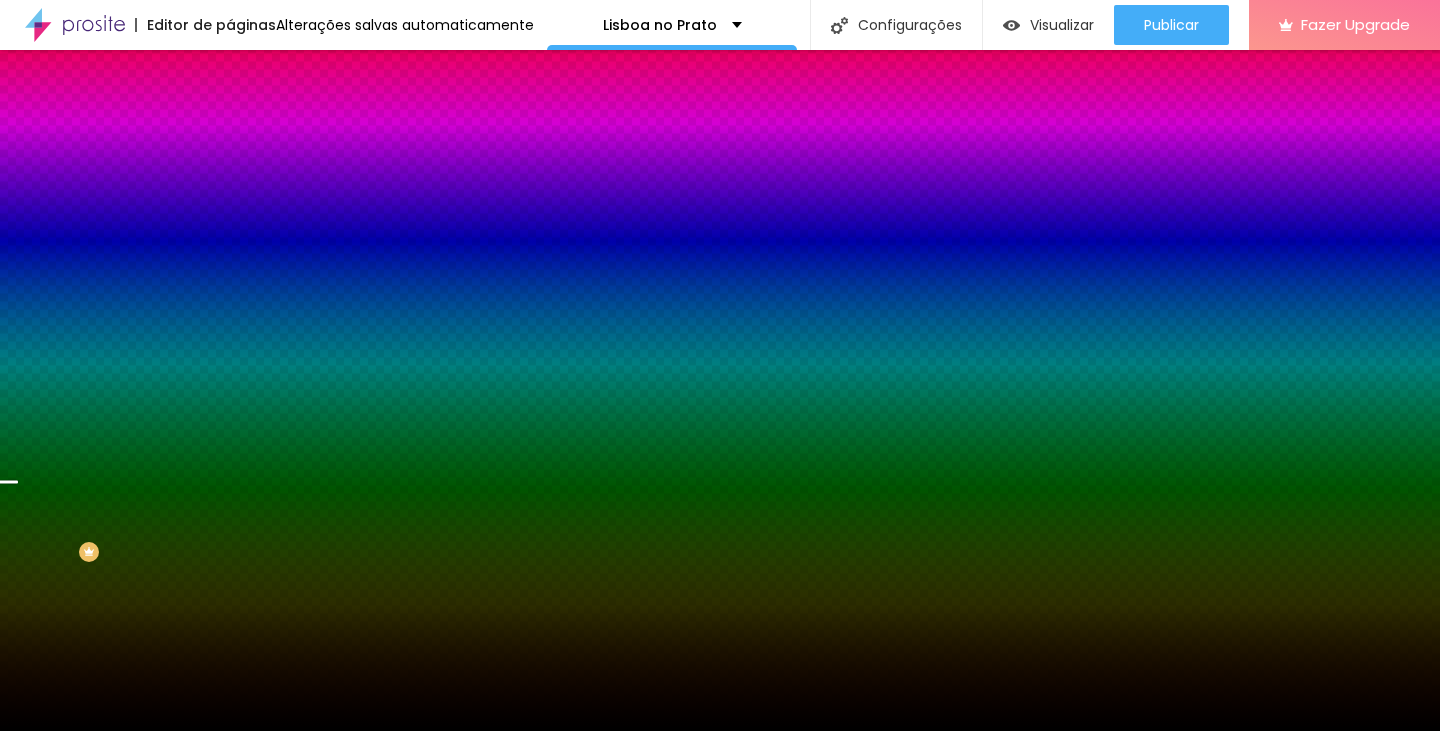 click on "Trocar imagem" at bounding box center (345, 175) 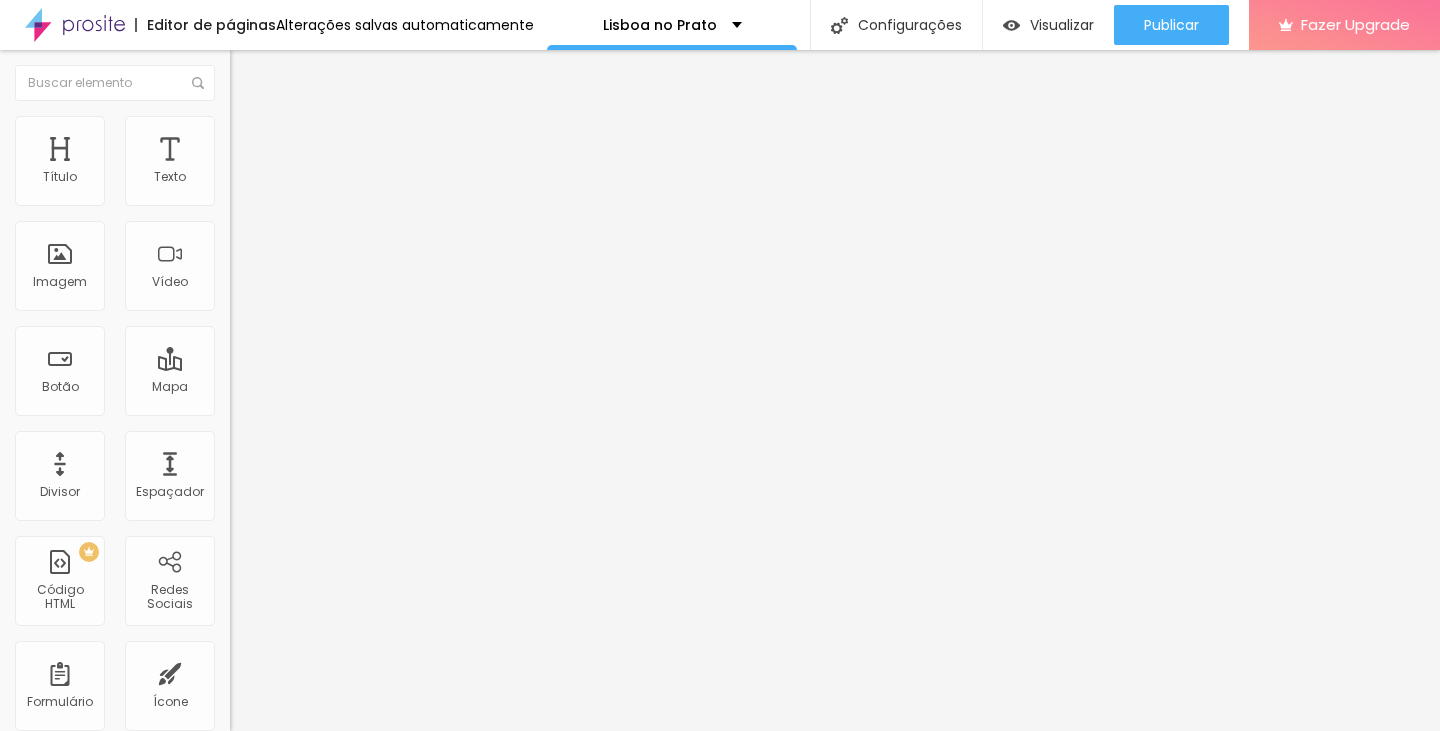 click on "Estilo" at bounding box center (345, 126) 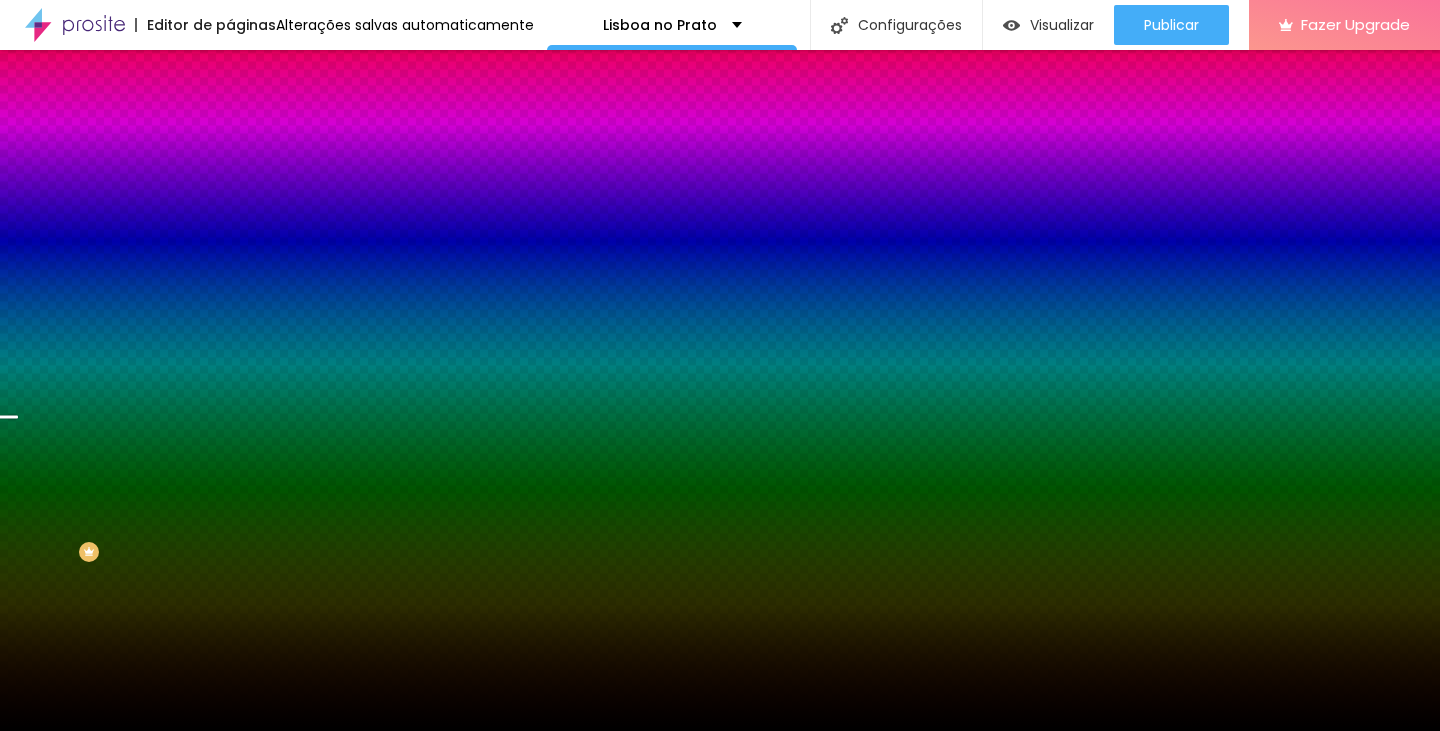click on "Trocar imagem" at bounding box center [284, 175] 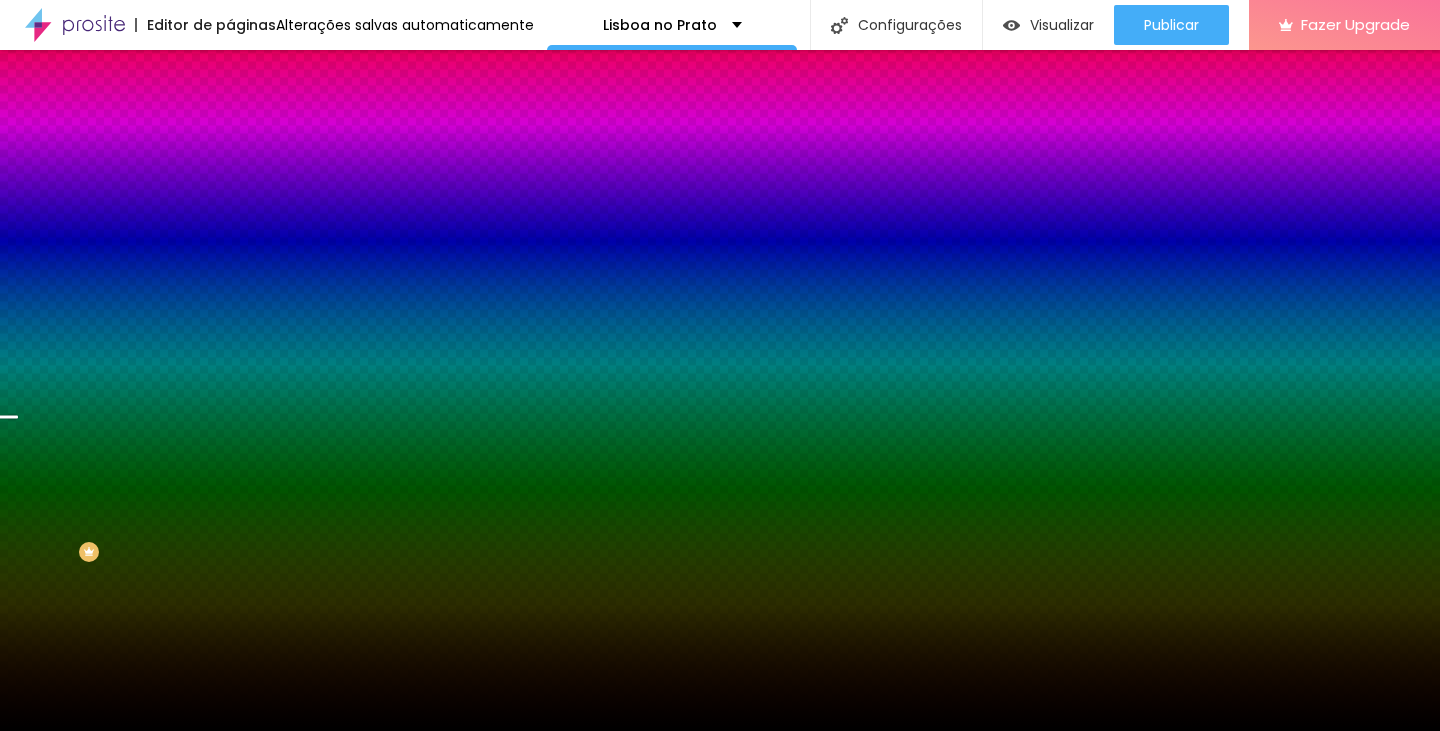 click on "Upload" at bounding box center [66, 792] 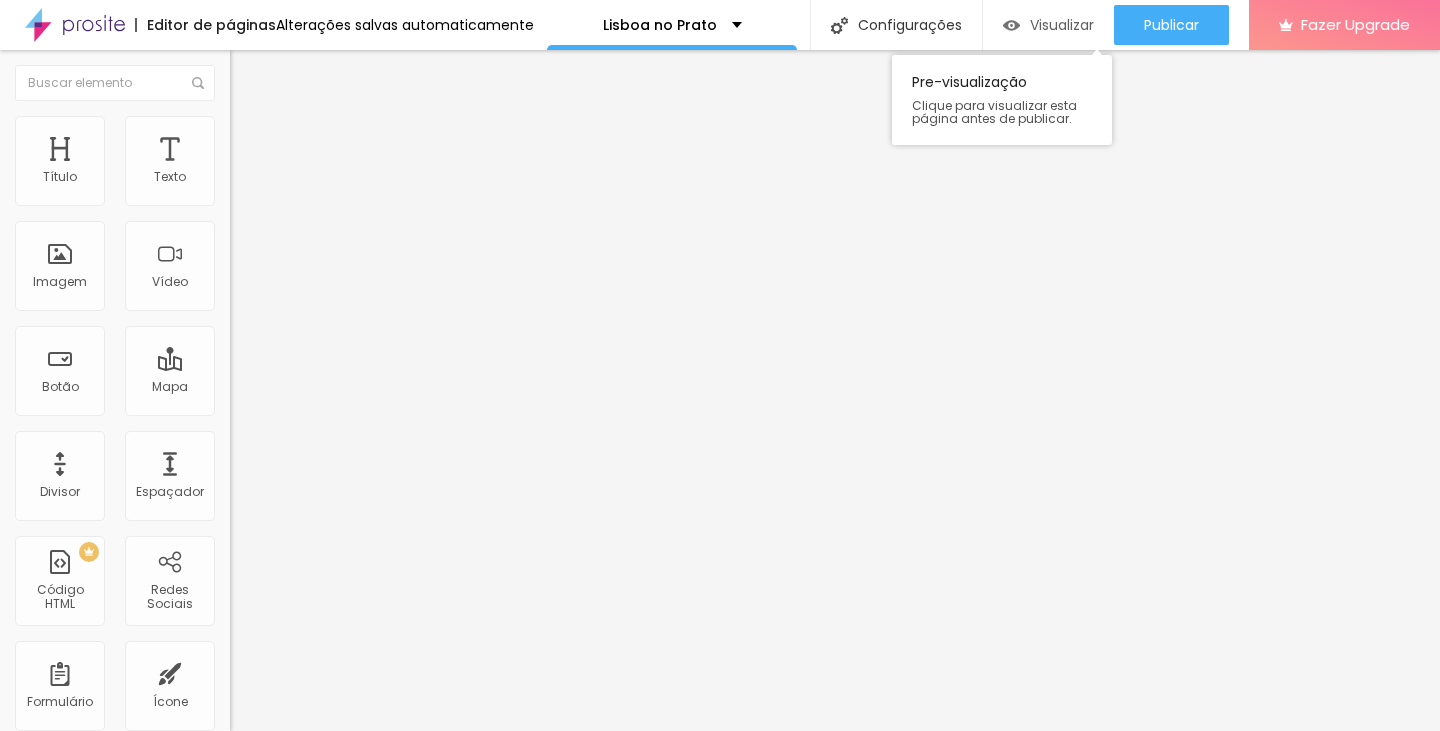 click on "Visualizar" at bounding box center (1062, 25) 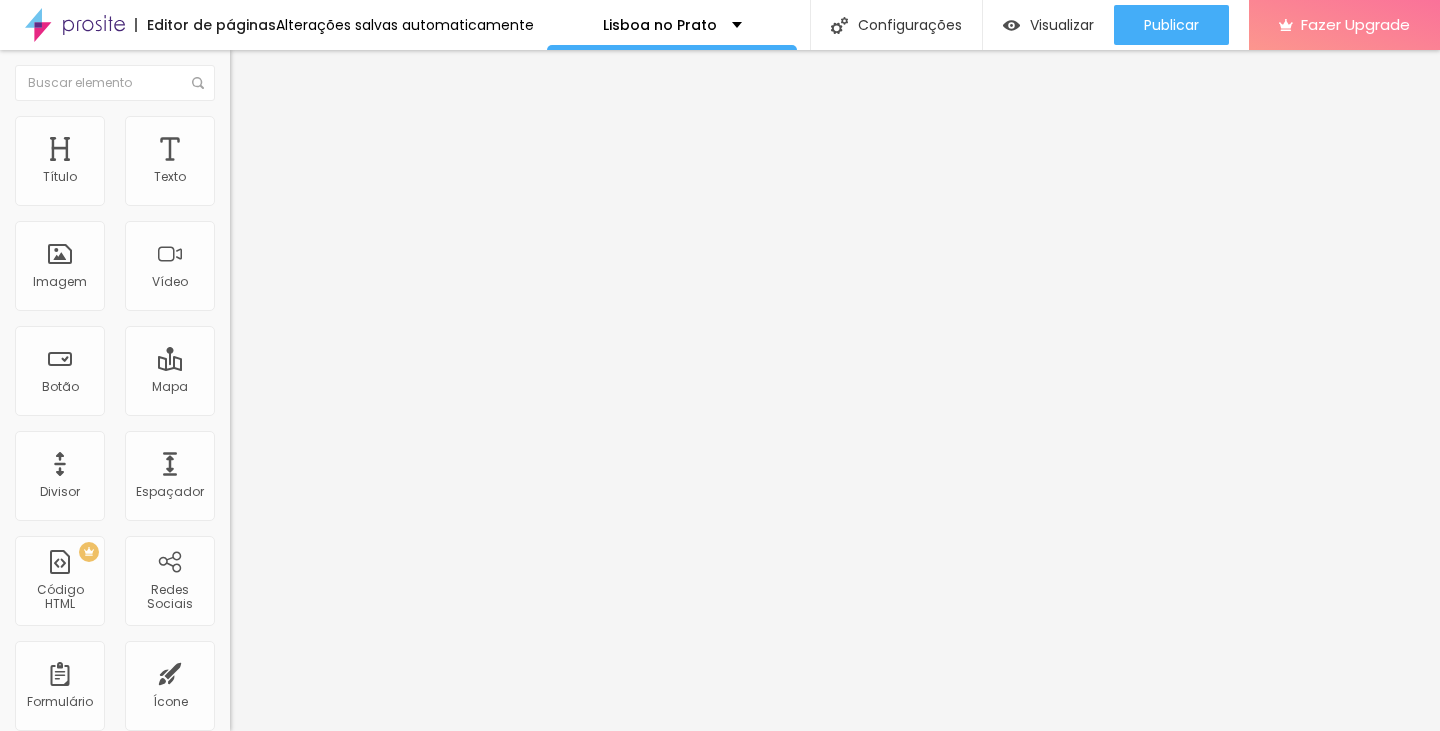 click on "Estilo" at bounding box center [345, 126] 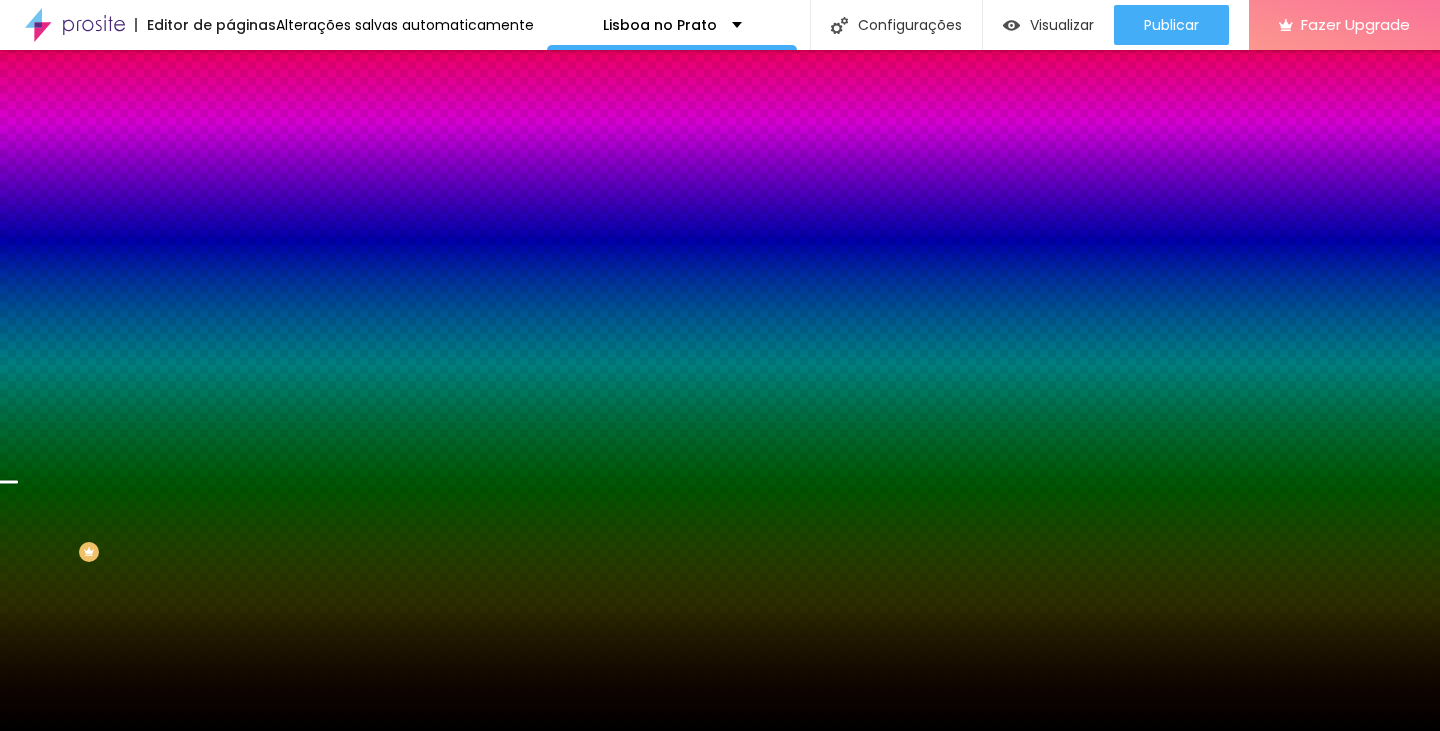 click on "Trocar imagem" at bounding box center (284, 175) 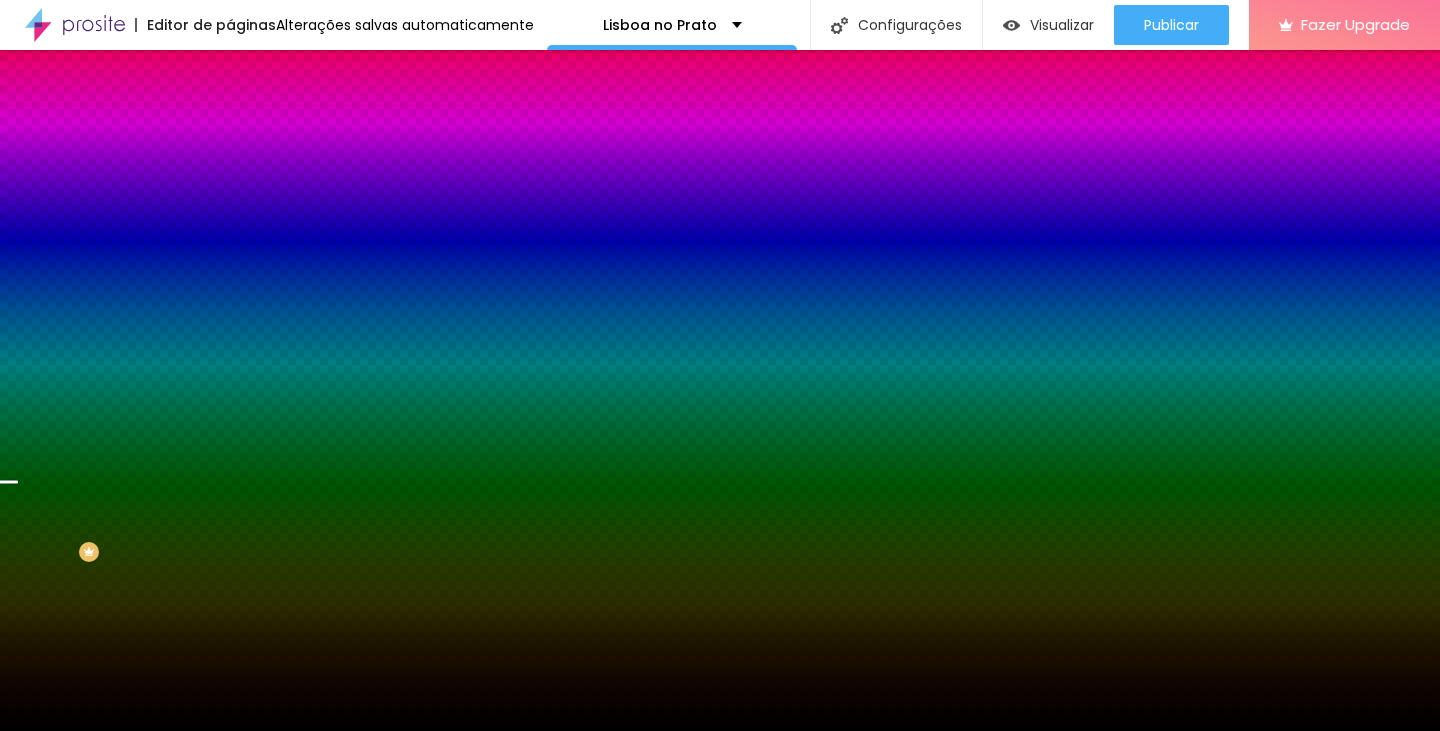 click on "Upload" at bounding box center [66, 792] 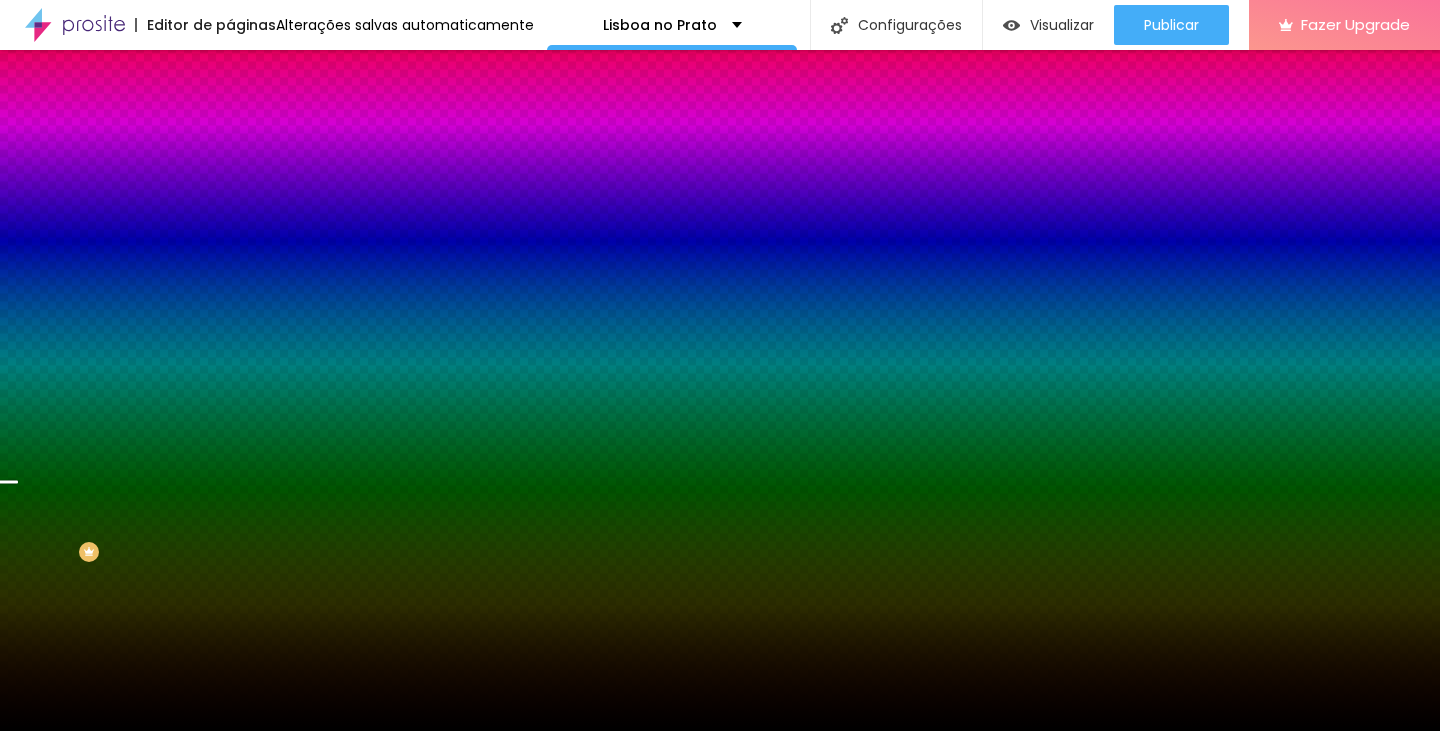 click on "Trocar imagem" at bounding box center (345, 175) 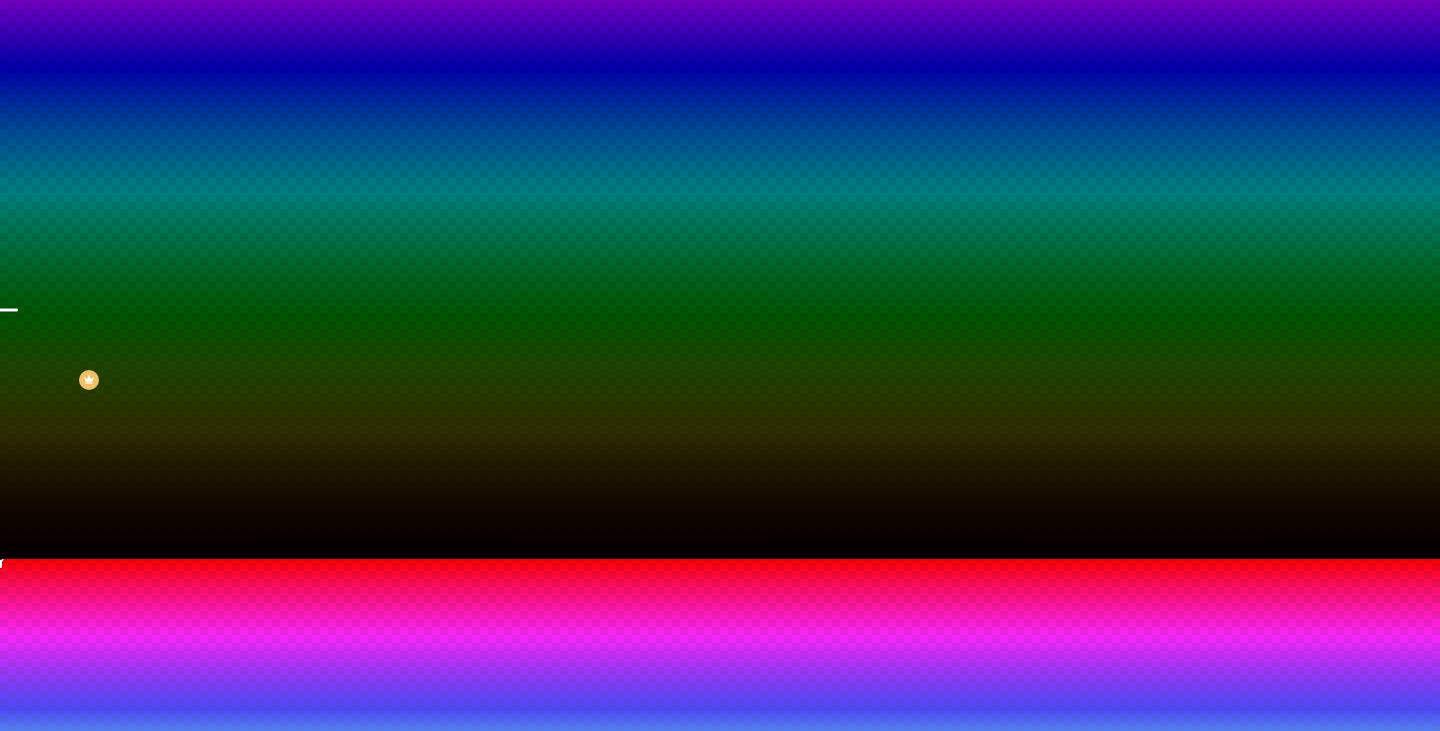 scroll, scrollTop: 176, scrollLeft: 0, axis: vertical 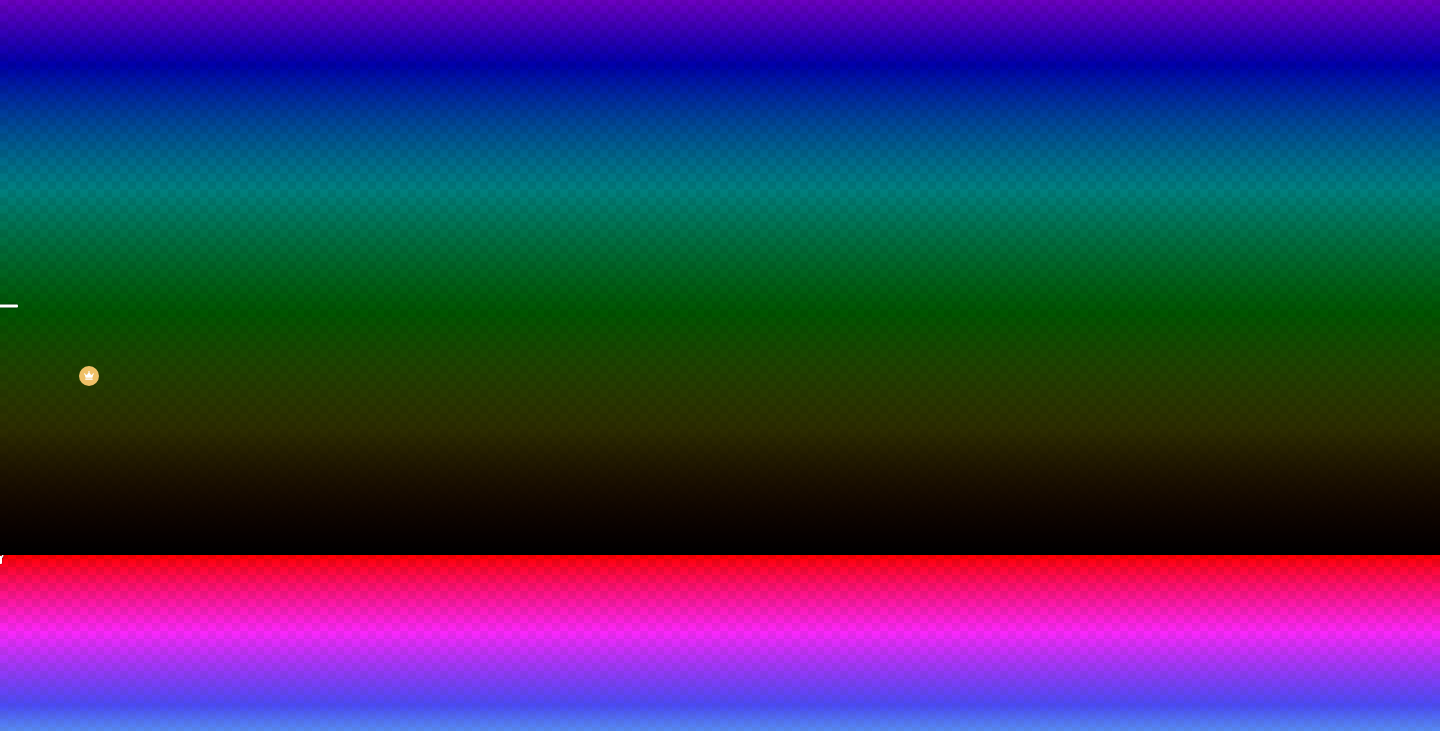 click at bounding box center [720, 567] 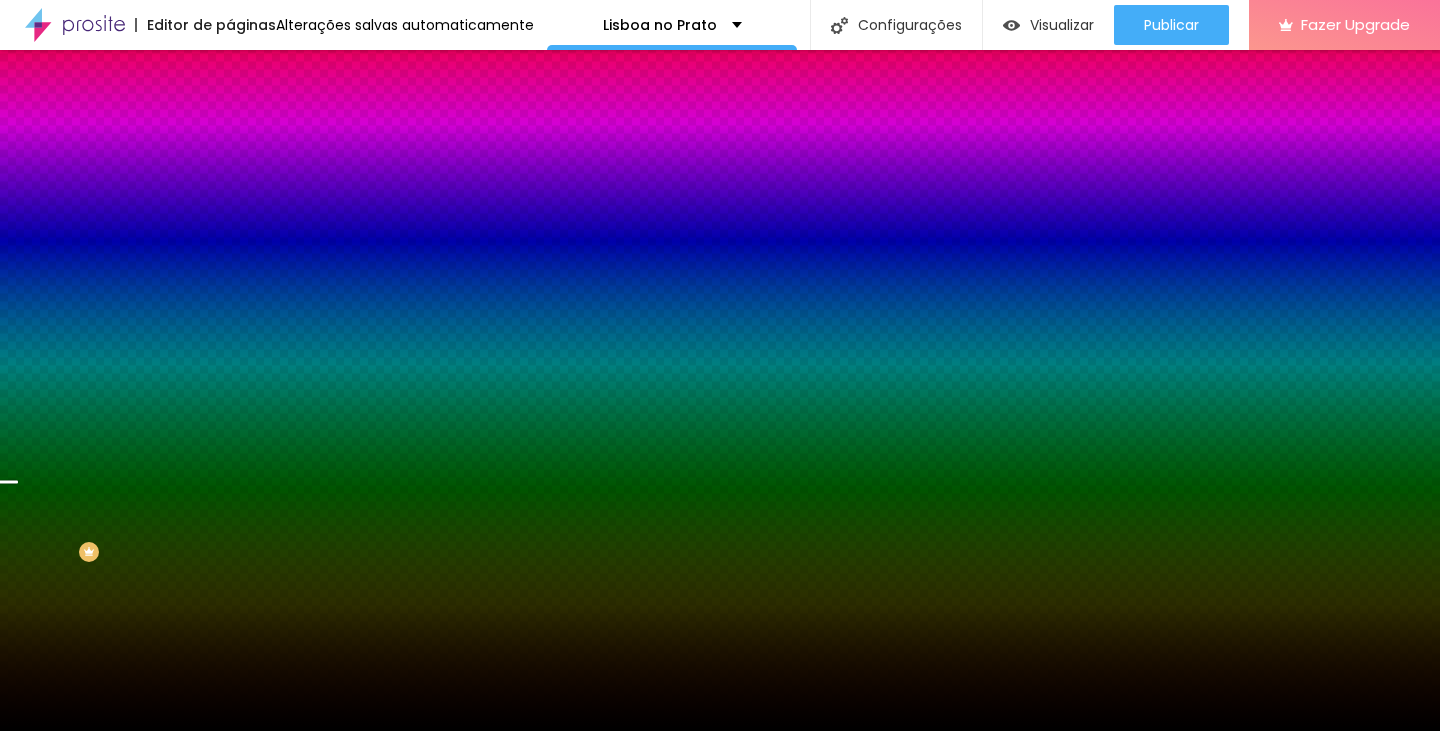 click 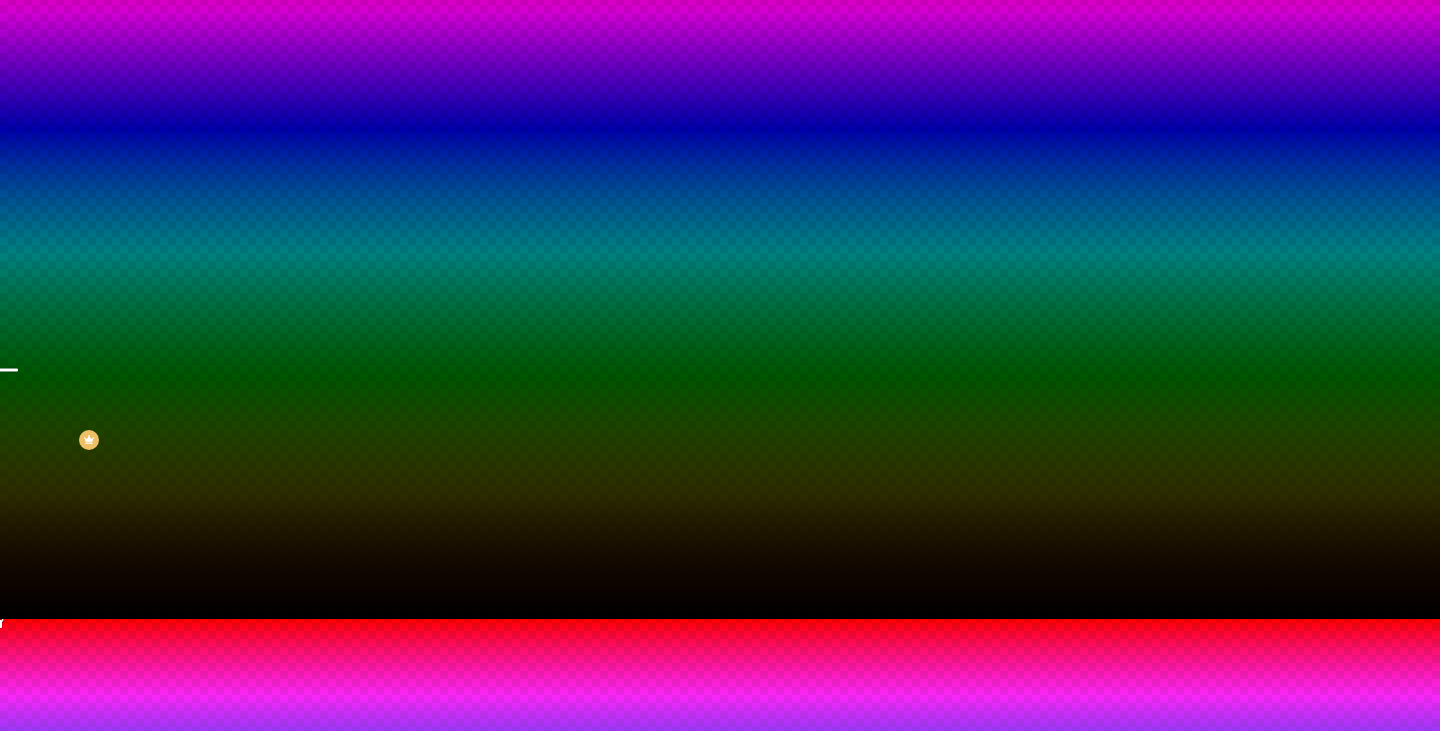 scroll, scrollTop: 115, scrollLeft: 0, axis: vertical 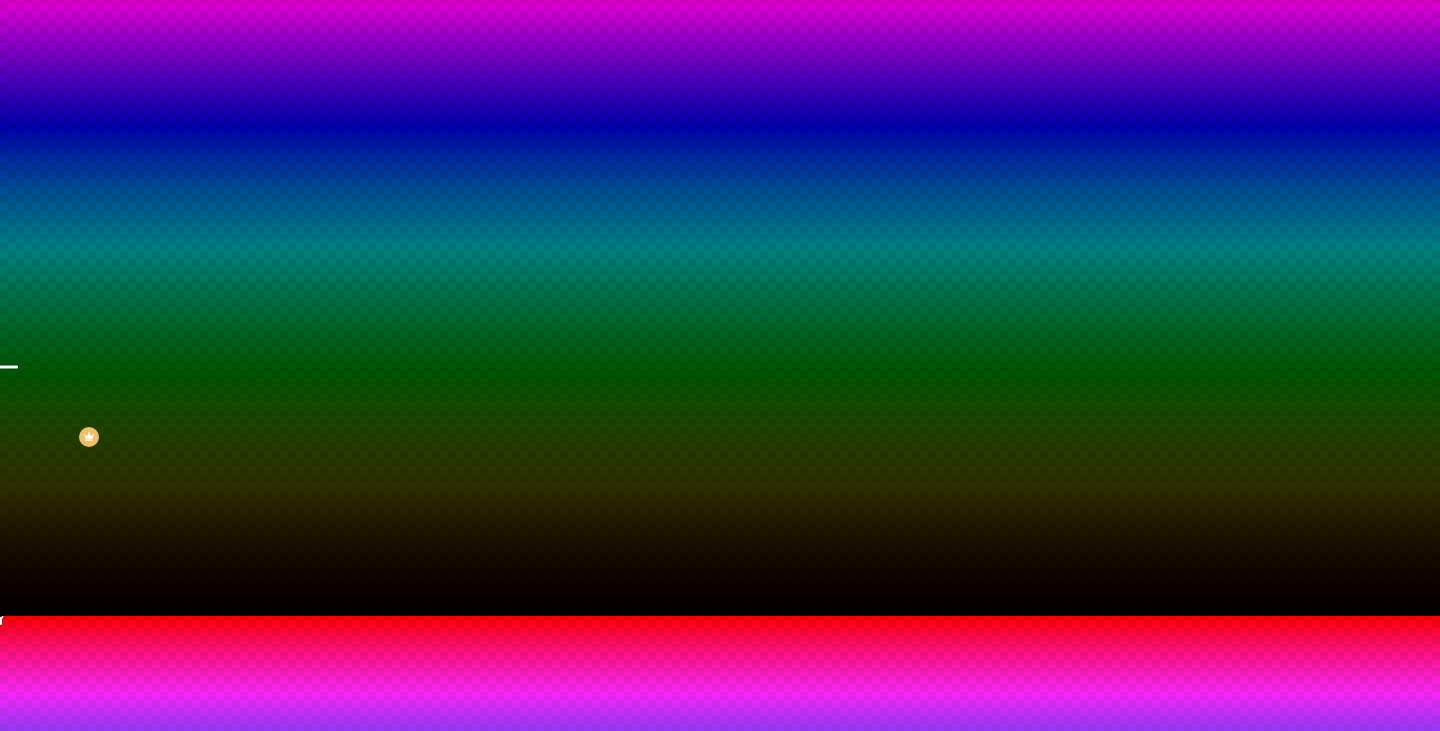 click at bounding box center (14, 902) 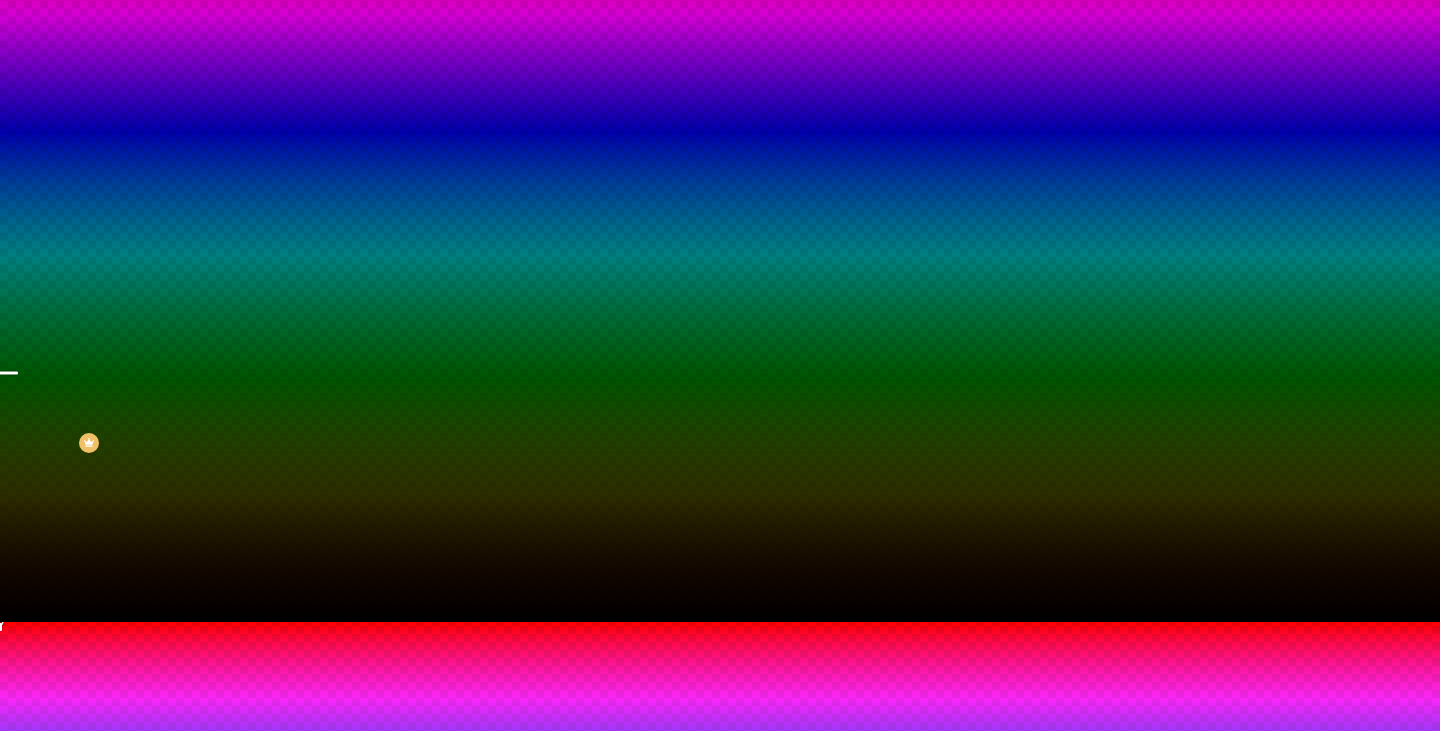 scroll, scrollTop: 117, scrollLeft: 0, axis: vertical 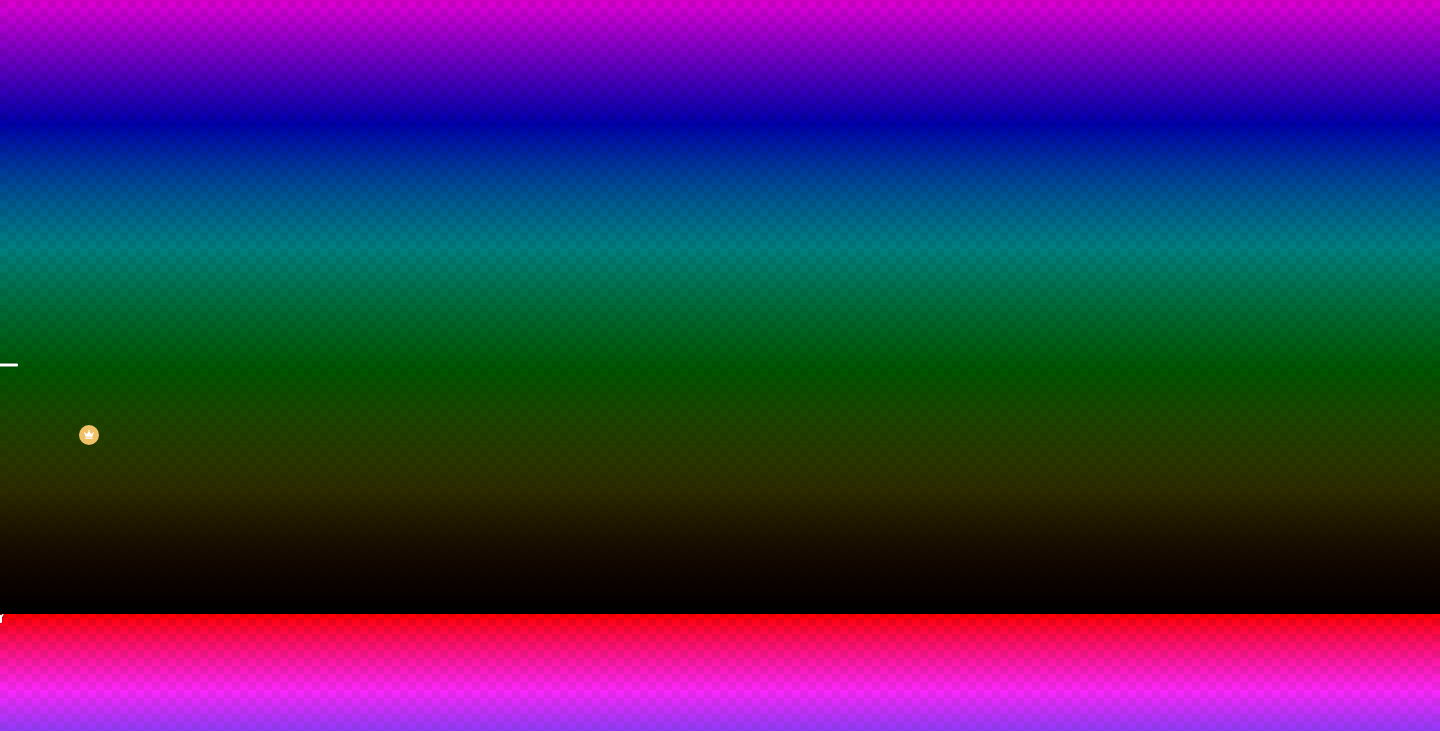 click at bounding box center [720, 626] 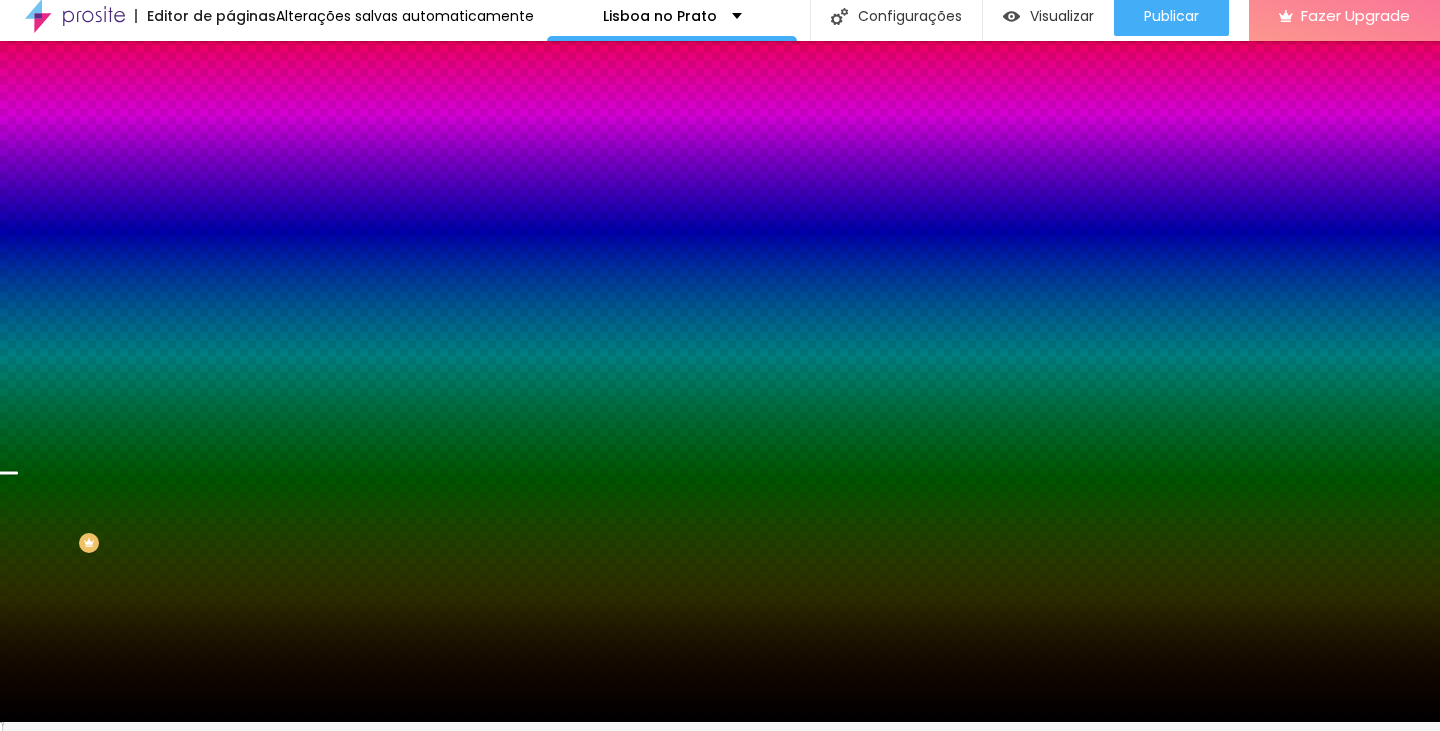 scroll, scrollTop: 0, scrollLeft: 0, axis: both 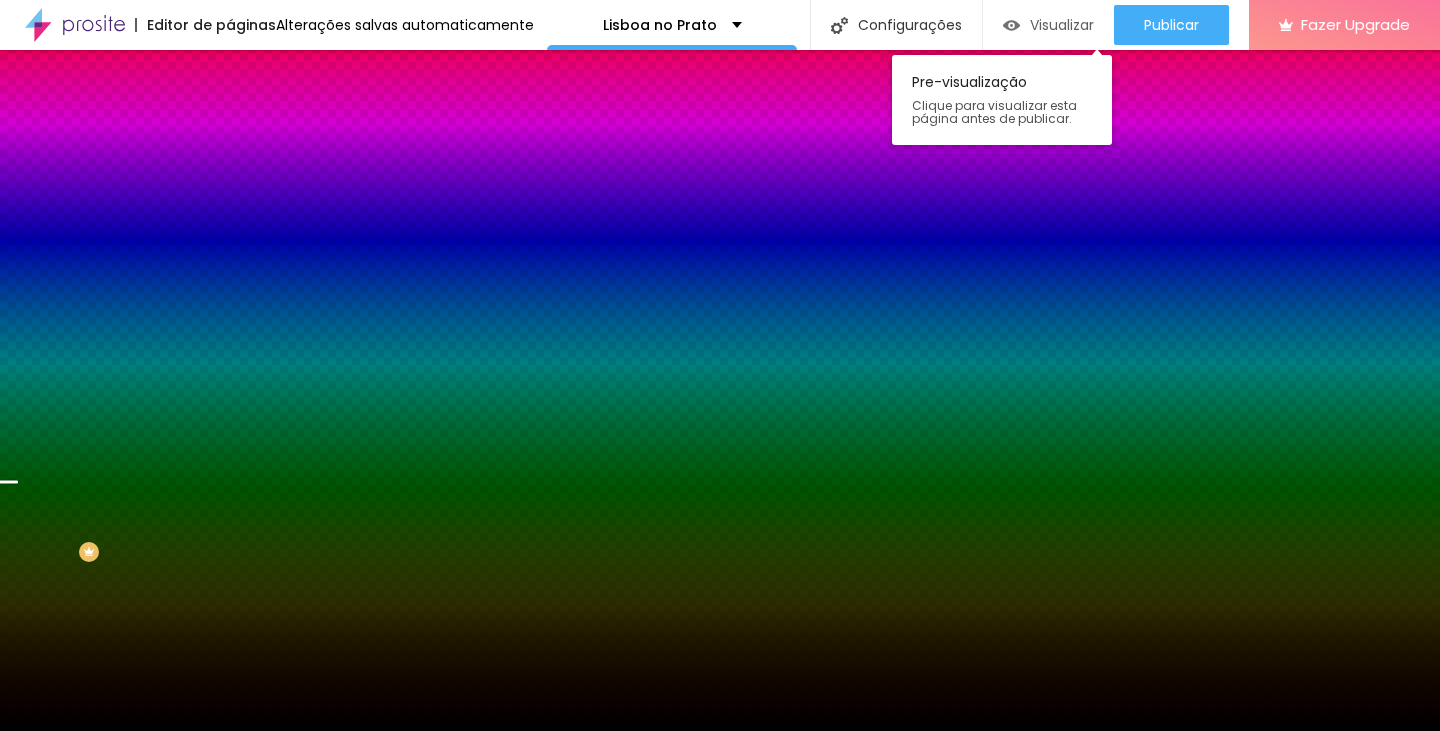 click on "Visualizar" at bounding box center (1062, 25) 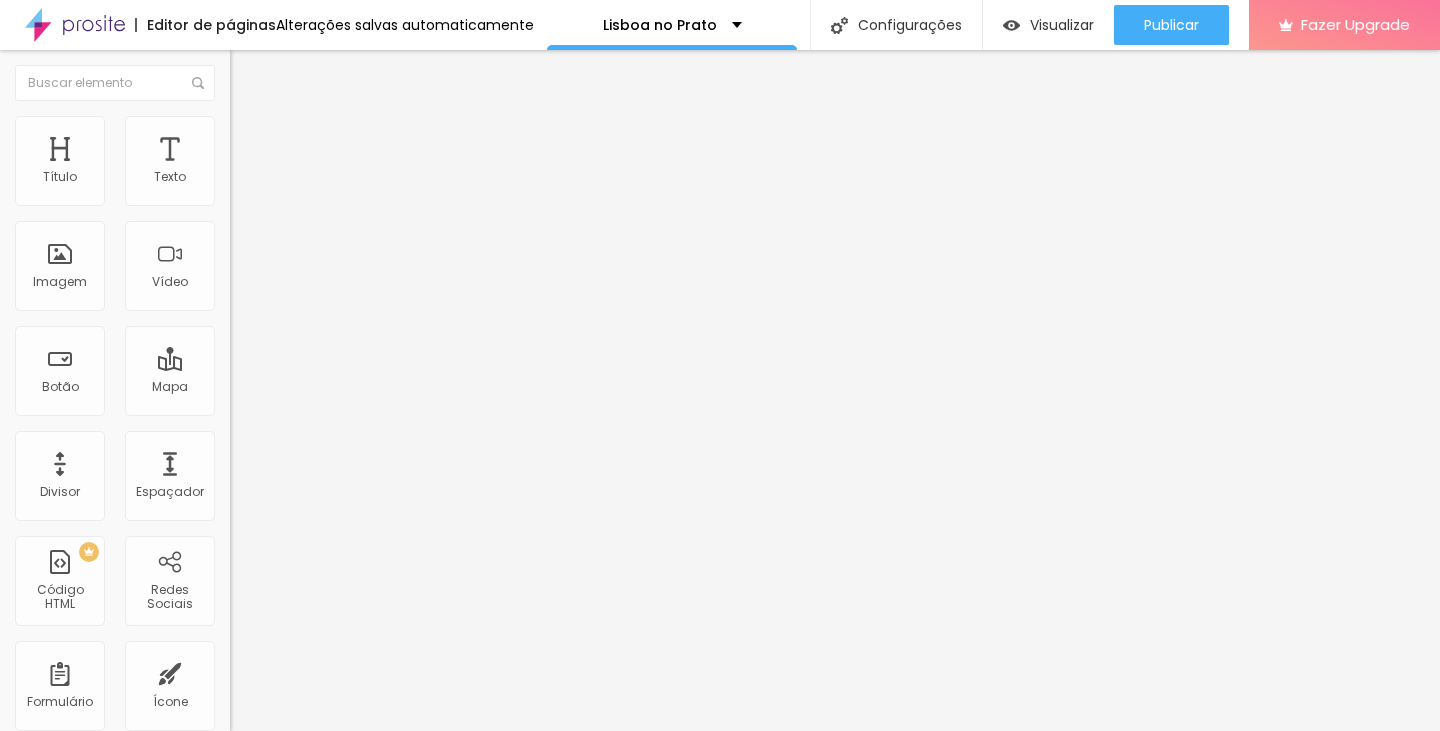 click on "Trocar imagem" at bounding box center (284, 163) 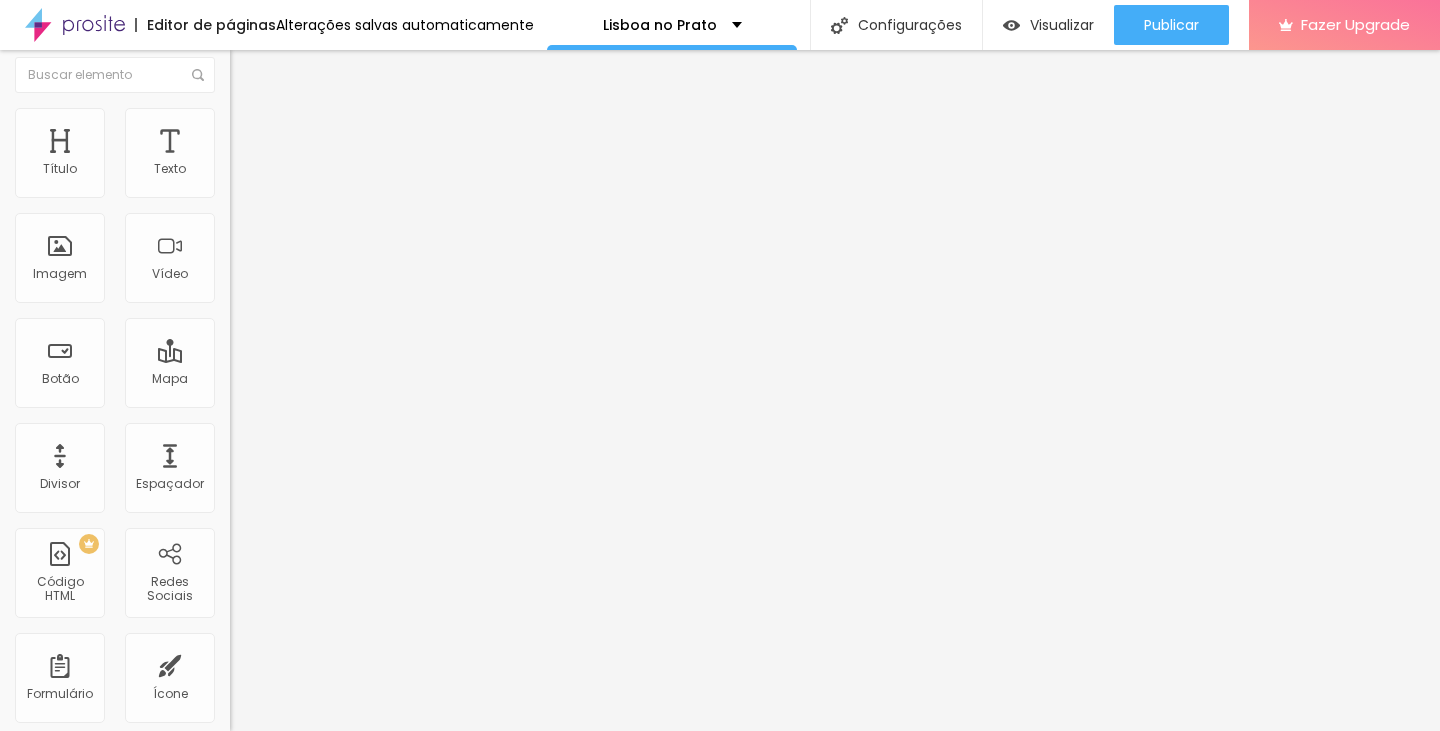 scroll, scrollTop: 0, scrollLeft: 0, axis: both 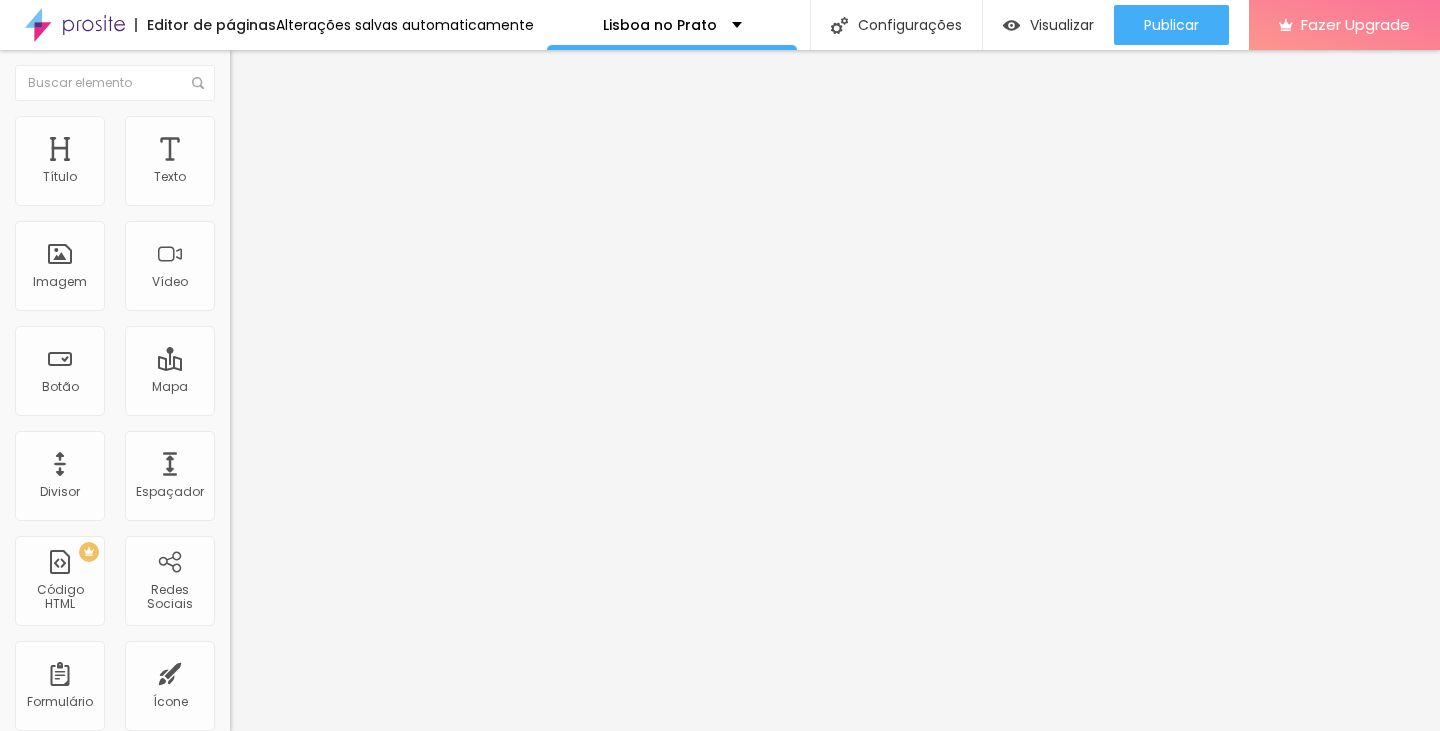 click on "Trocar imagem" at bounding box center (284, 163) 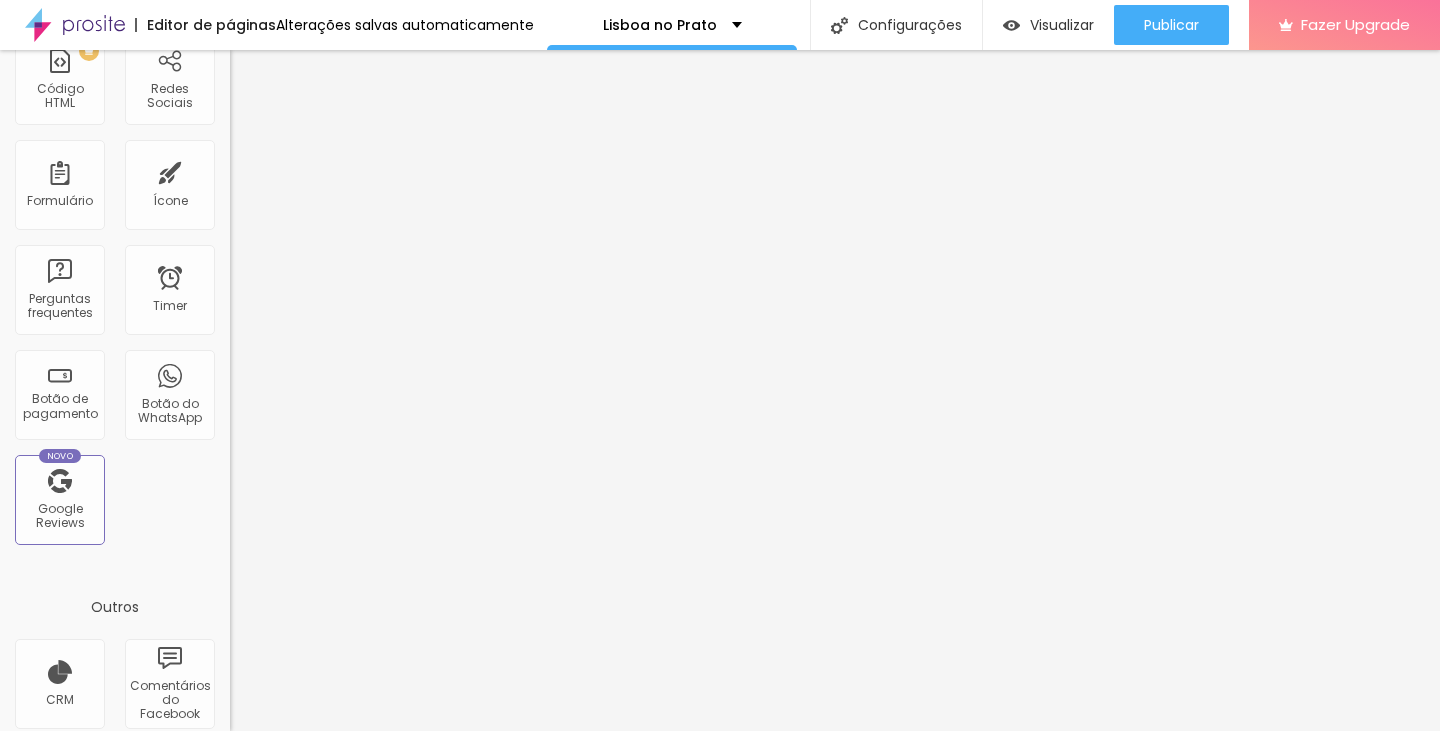 scroll, scrollTop: 619, scrollLeft: 0, axis: vertical 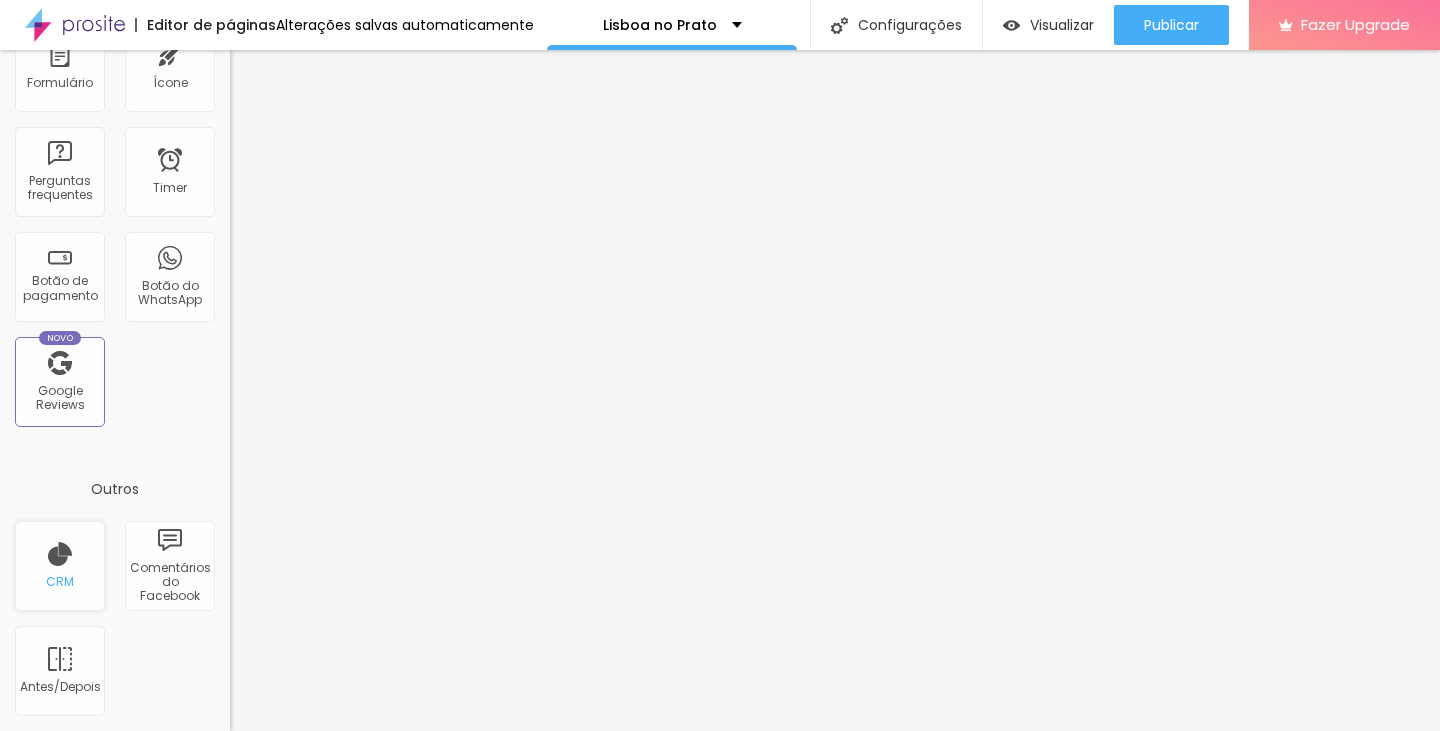 click on "CRM" at bounding box center (60, 566) 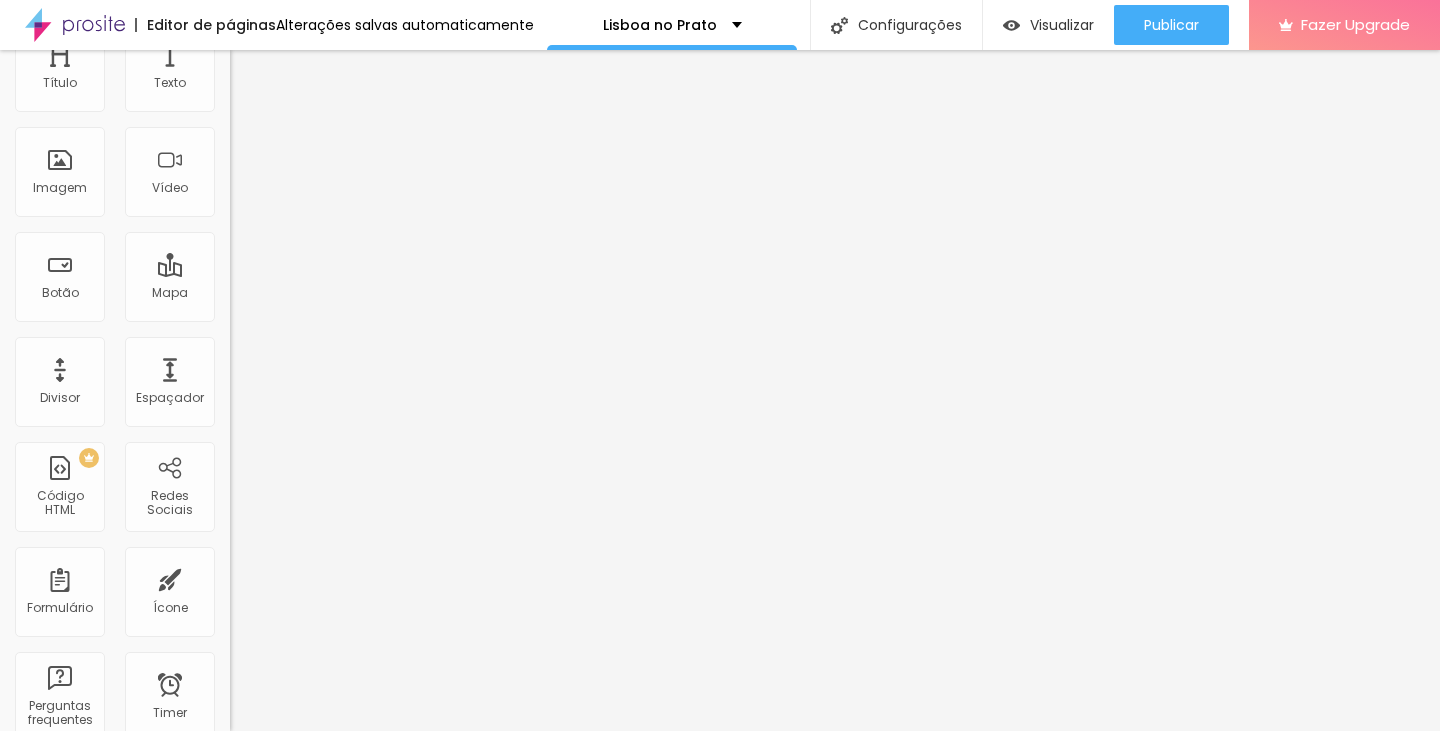 scroll, scrollTop: 0, scrollLeft: 0, axis: both 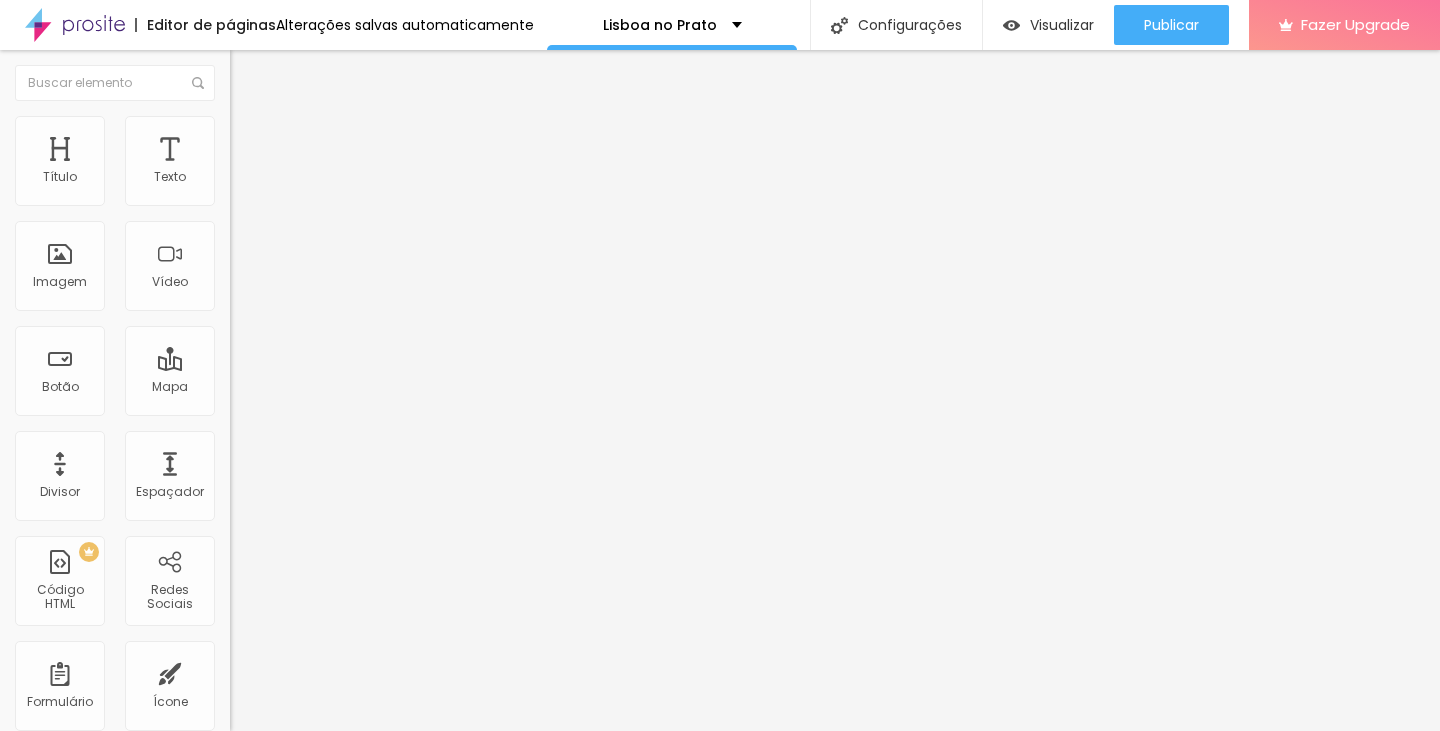 click on "Trocar imagem" at bounding box center [284, 163] 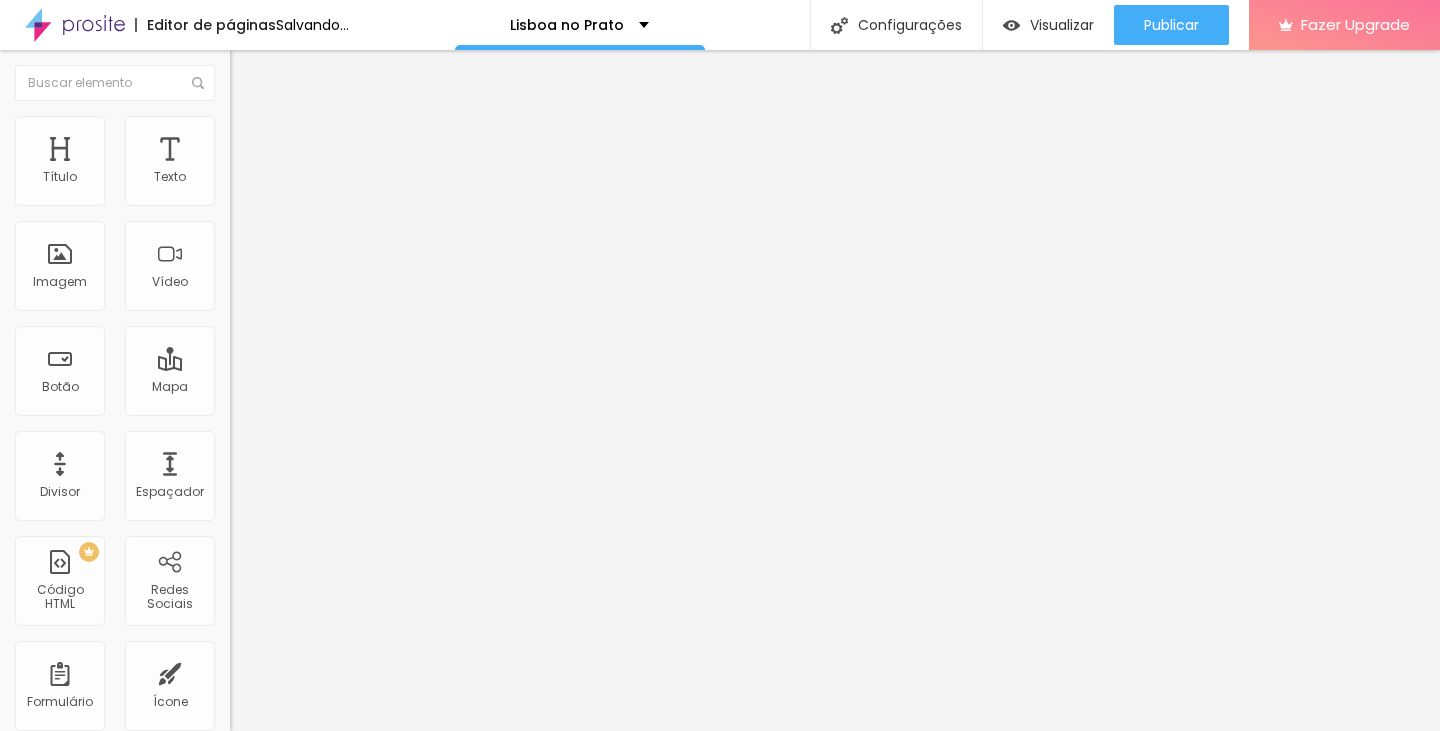 click on "Trocar imagem" at bounding box center (284, 163) 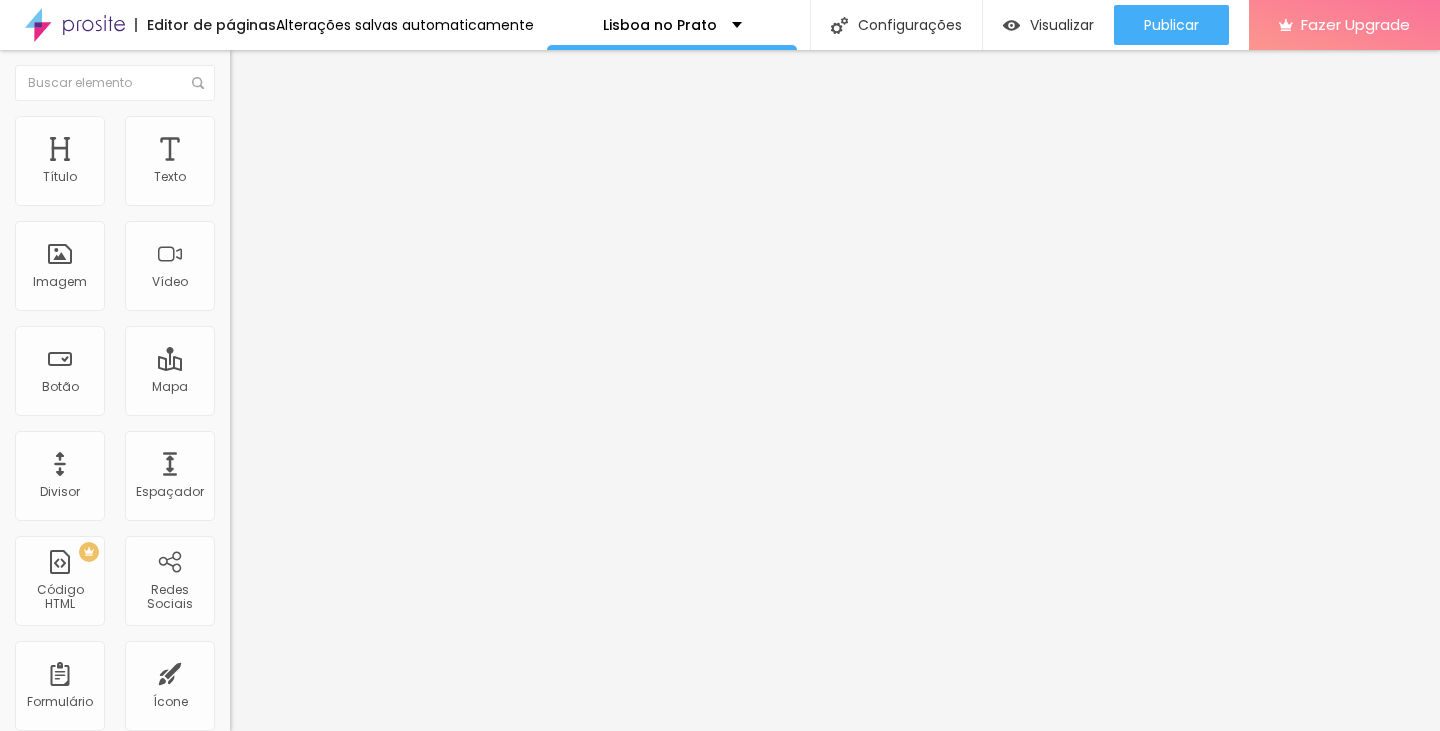 click on "Upload" at bounding box center (66, 792) 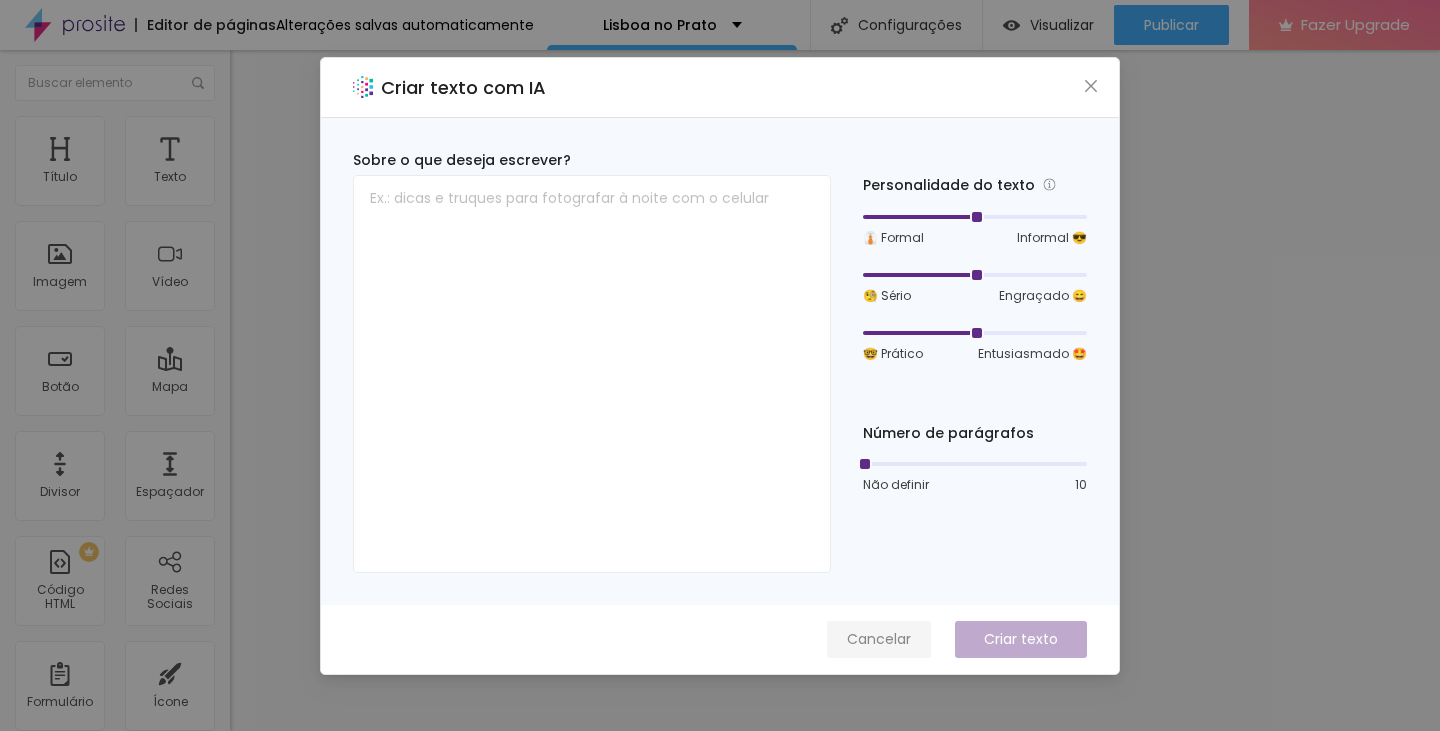 click on "Cancelar" at bounding box center [879, 639] 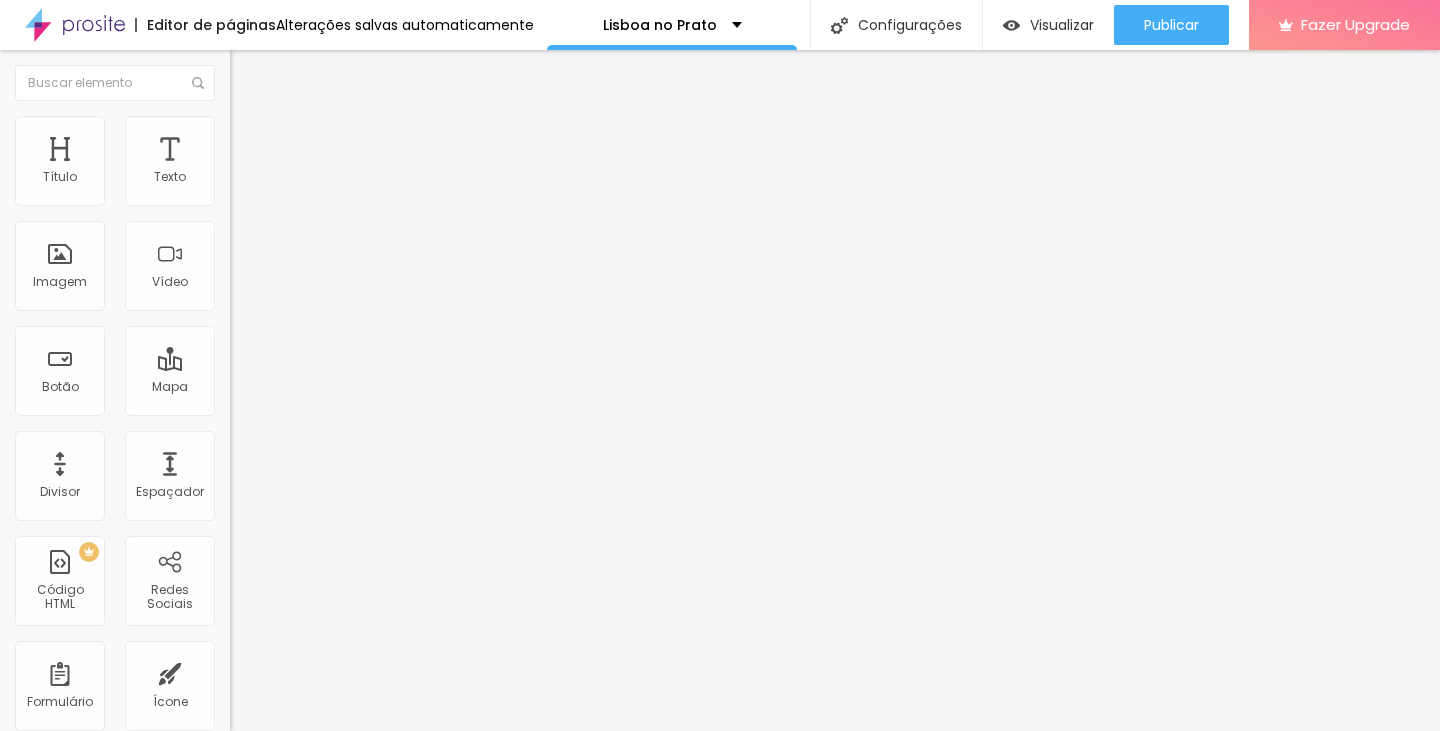 click on "Estilo" at bounding box center [345, 126] 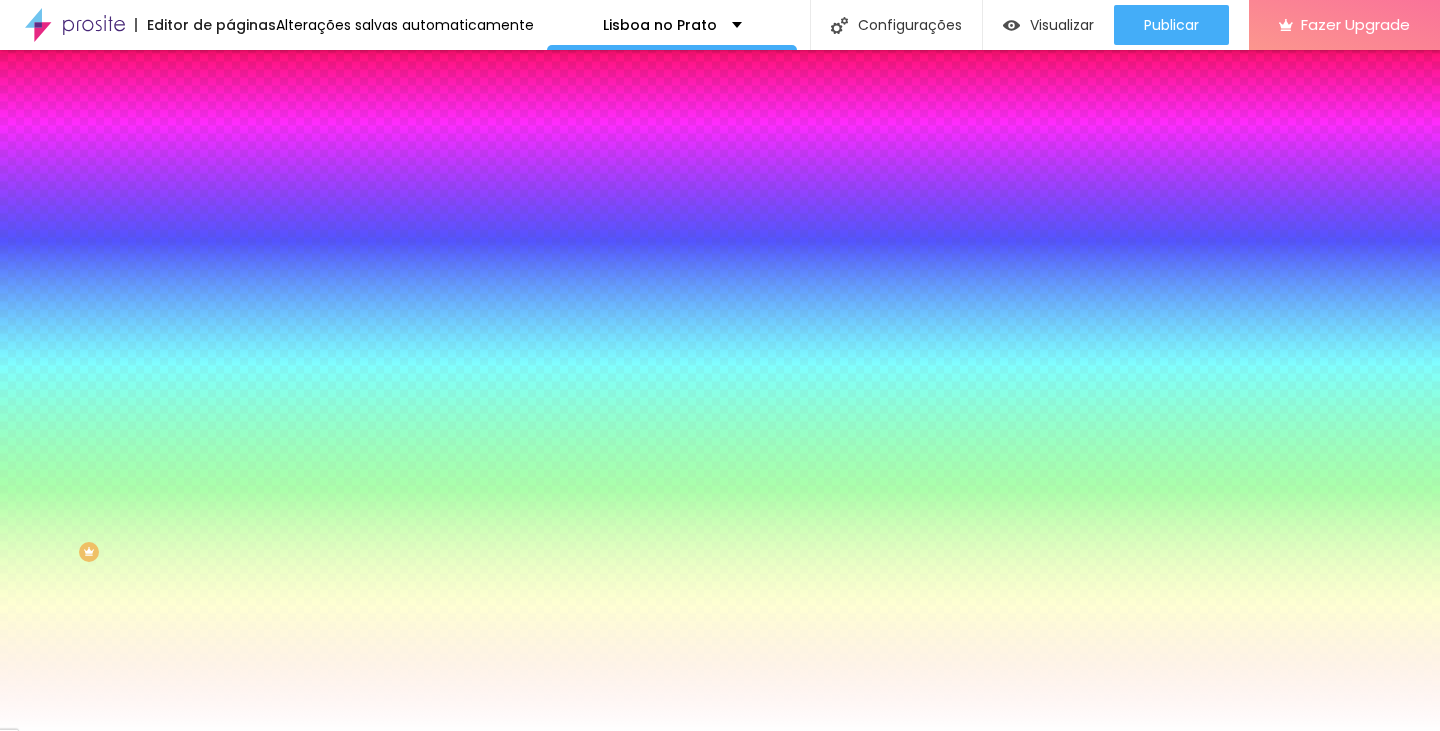 click at bounding box center [239, 145] 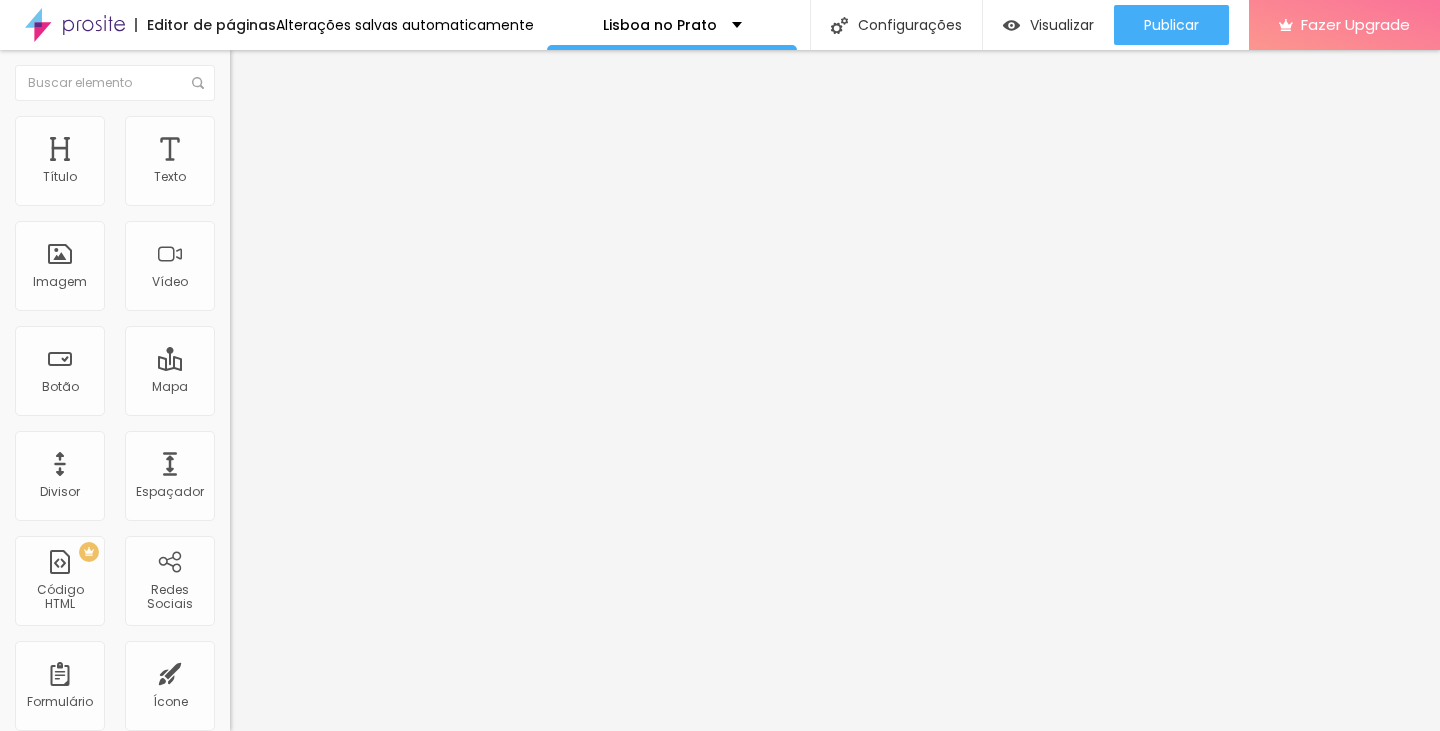 click at bounding box center [239, 105] 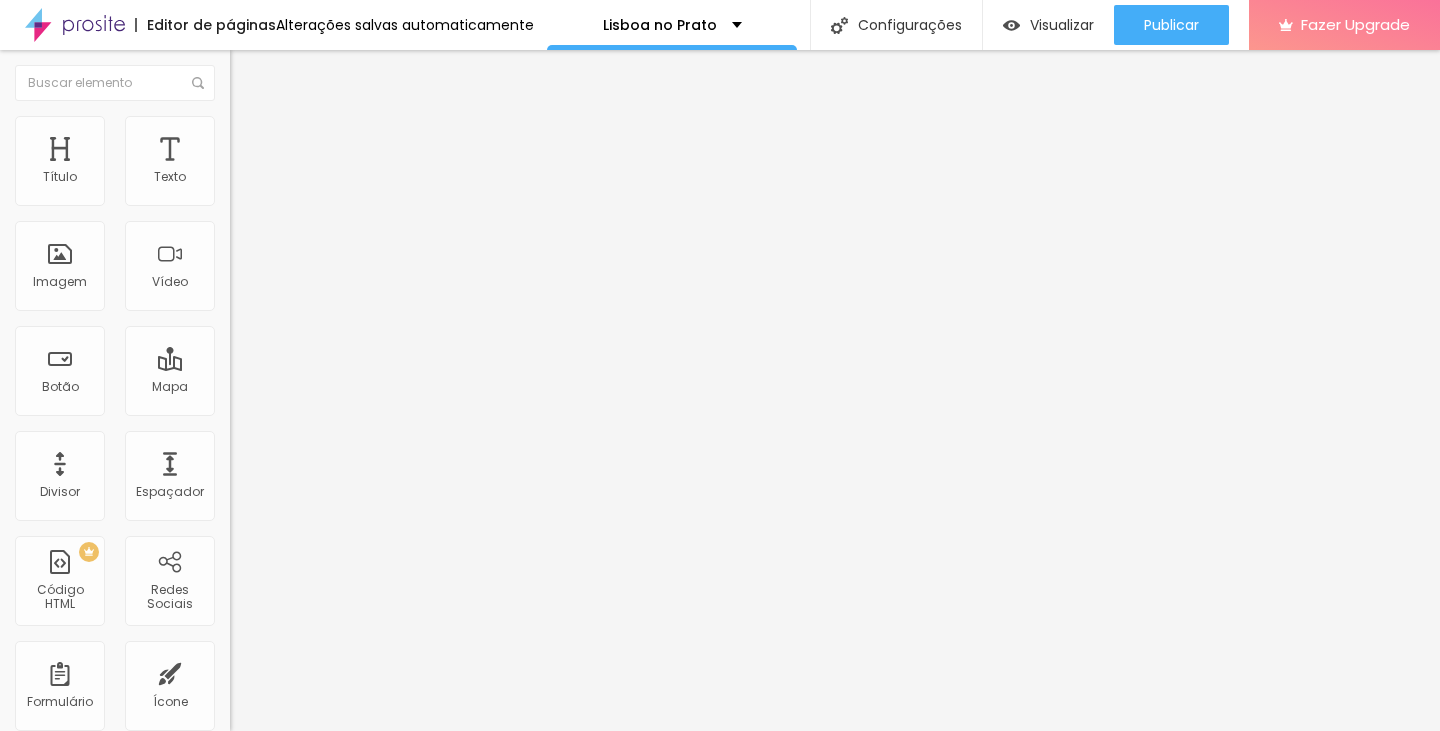 click at bounding box center [253, 73] 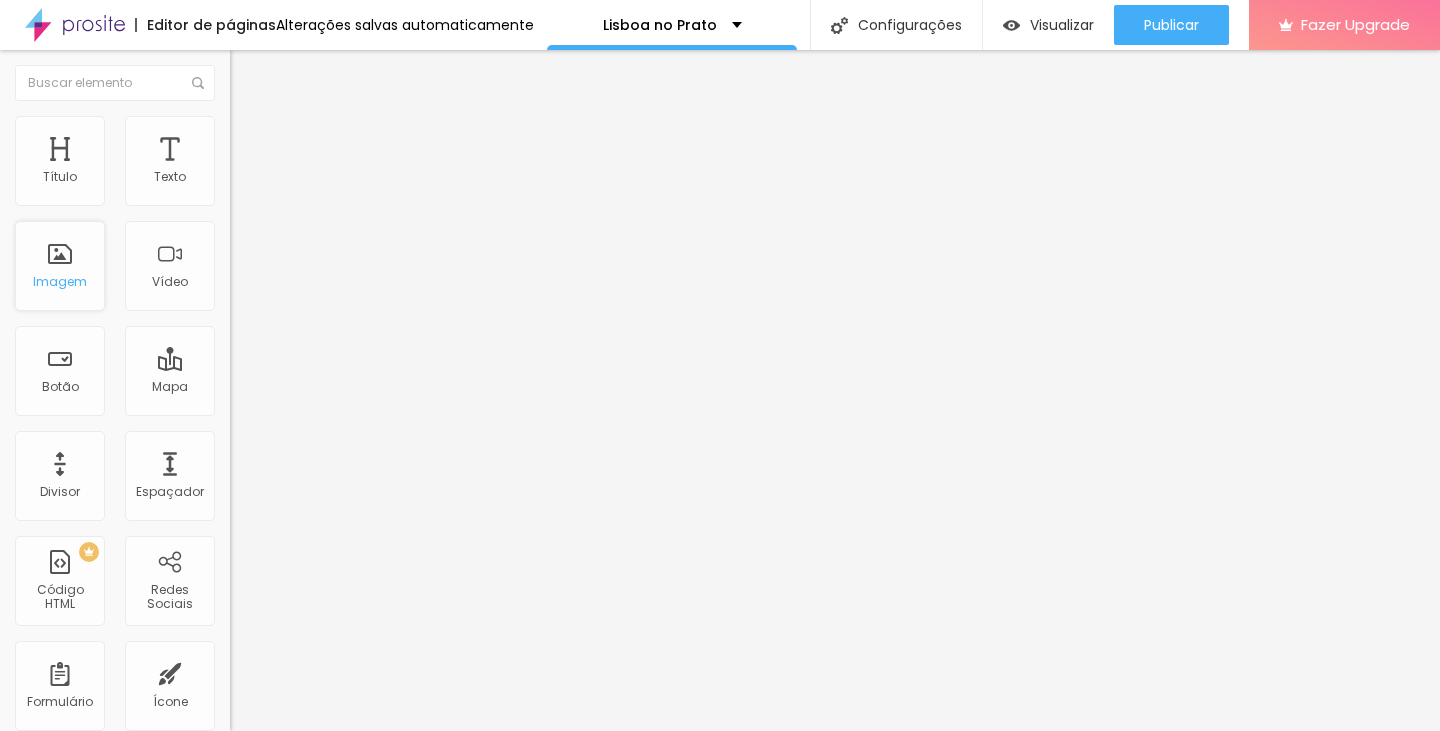click on "Imagem" at bounding box center [60, 266] 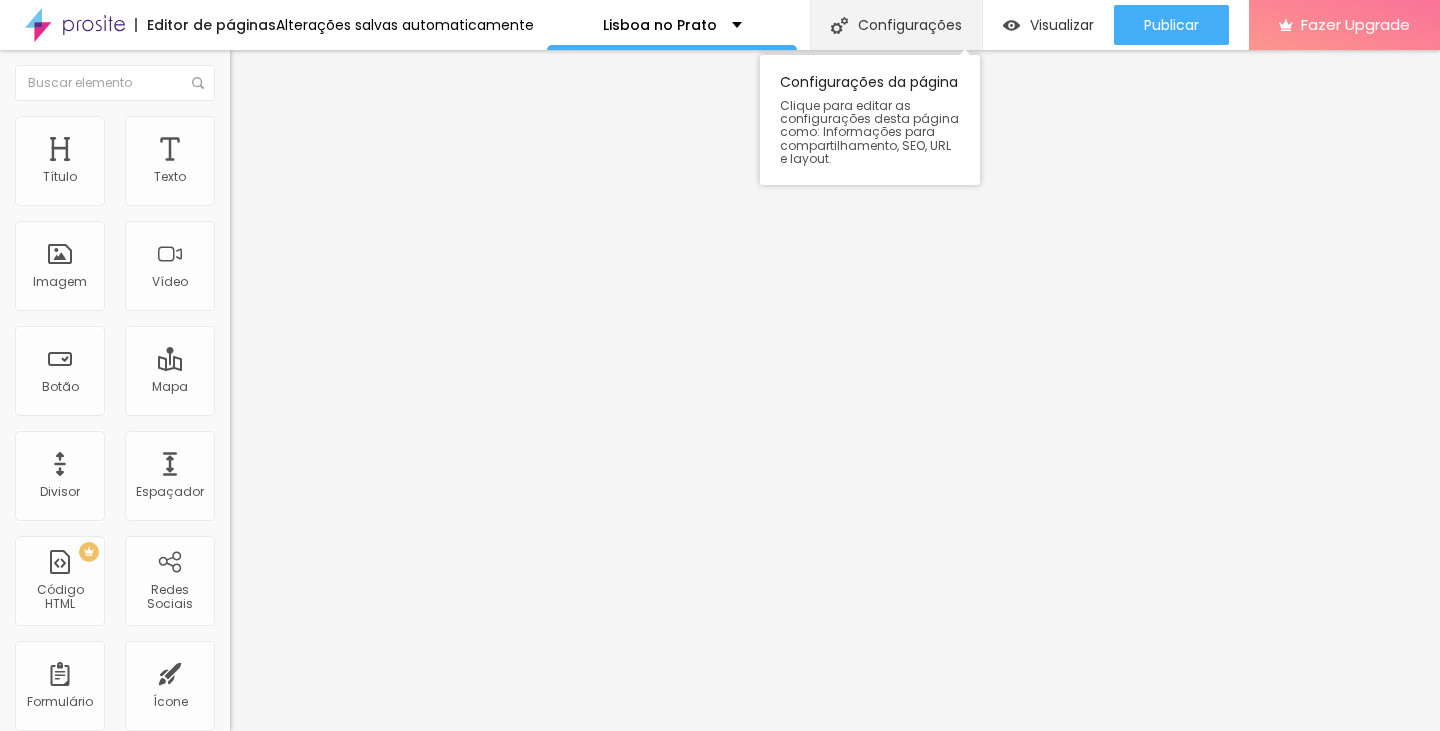 click on "Configurações" at bounding box center (896, 25) 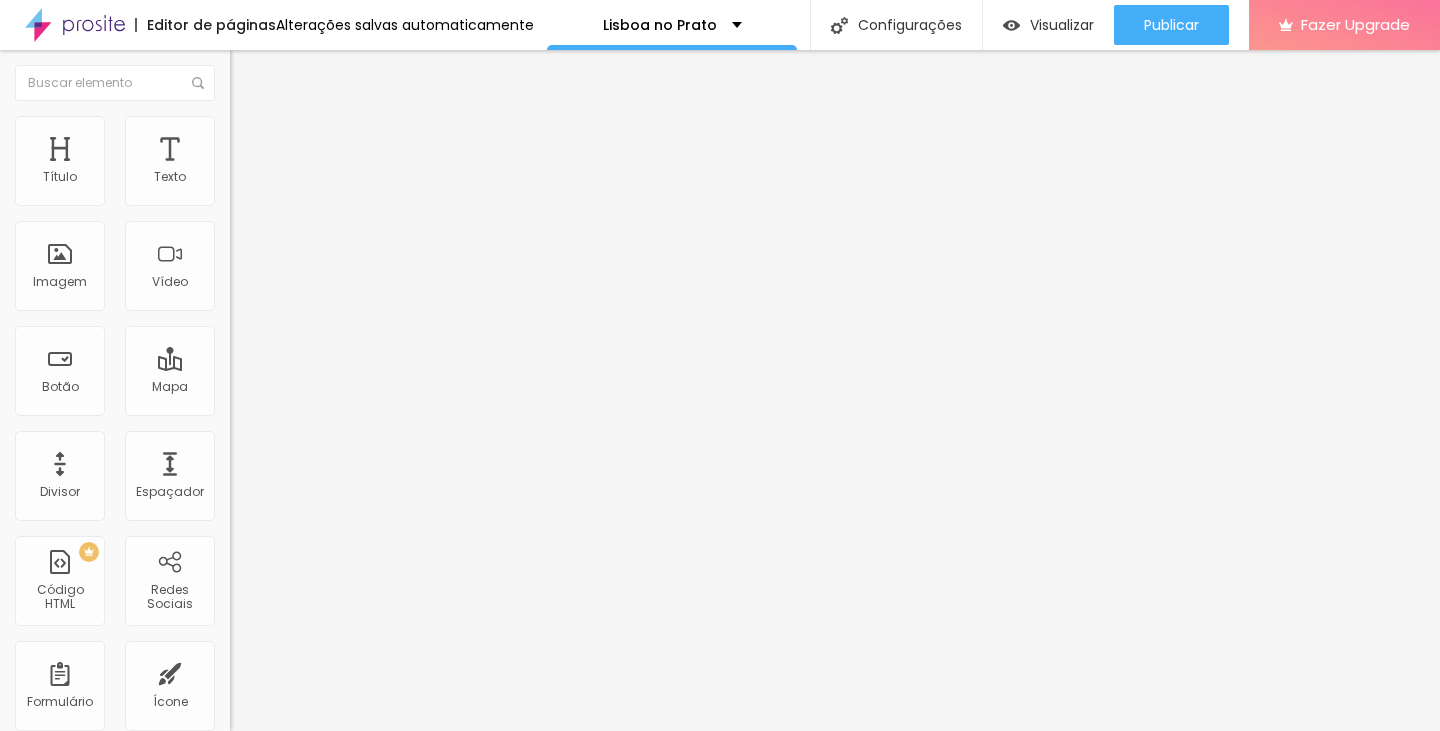 click at bounding box center [720, 752] 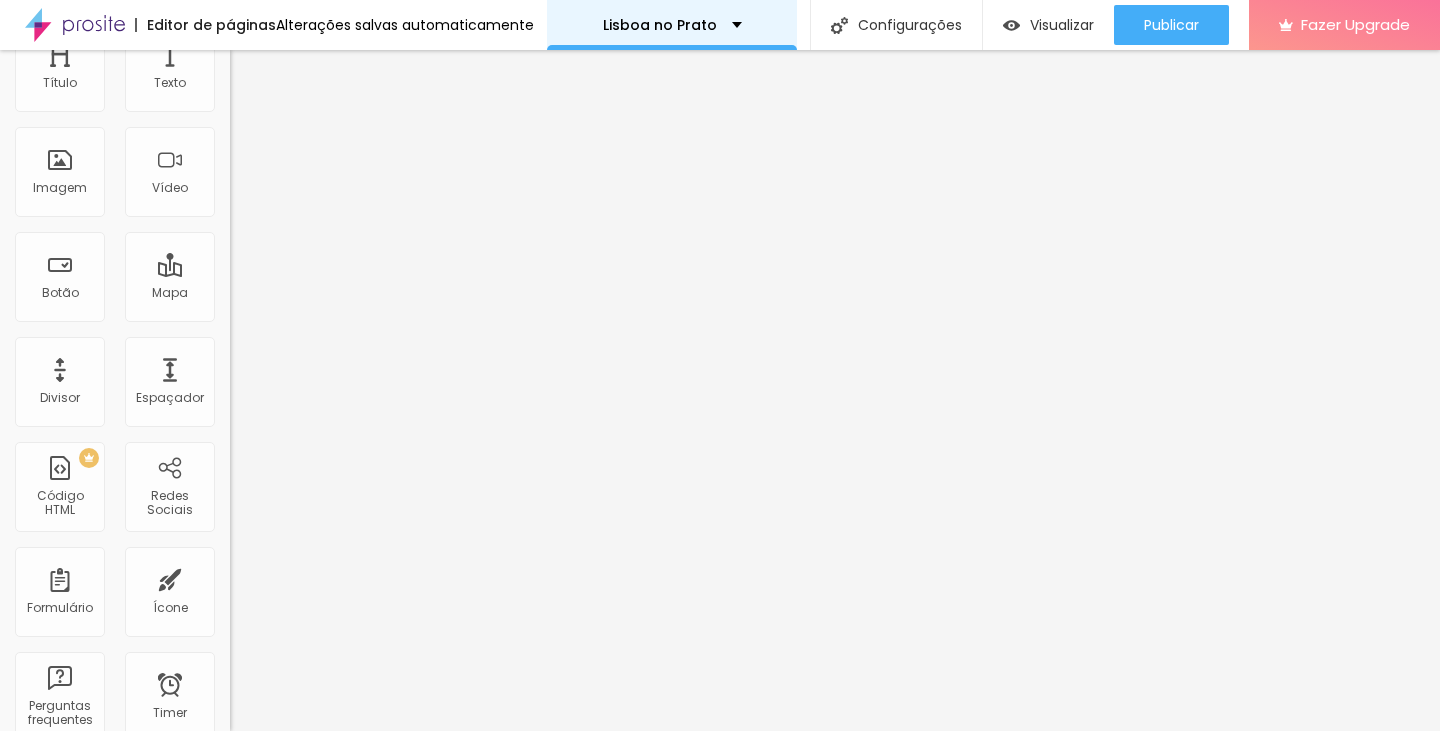 scroll, scrollTop: 0, scrollLeft: 0, axis: both 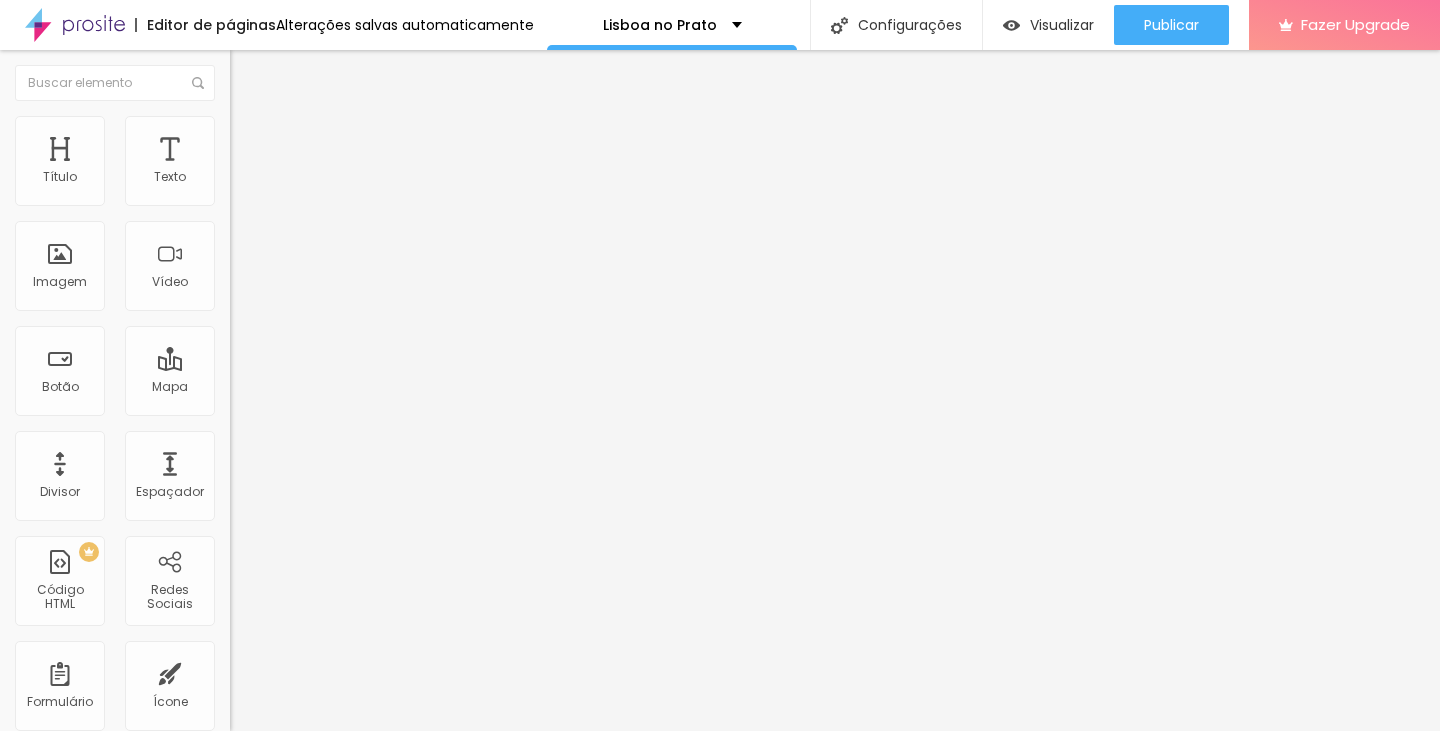 click on "Trocar imagem" at bounding box center [284, 163] 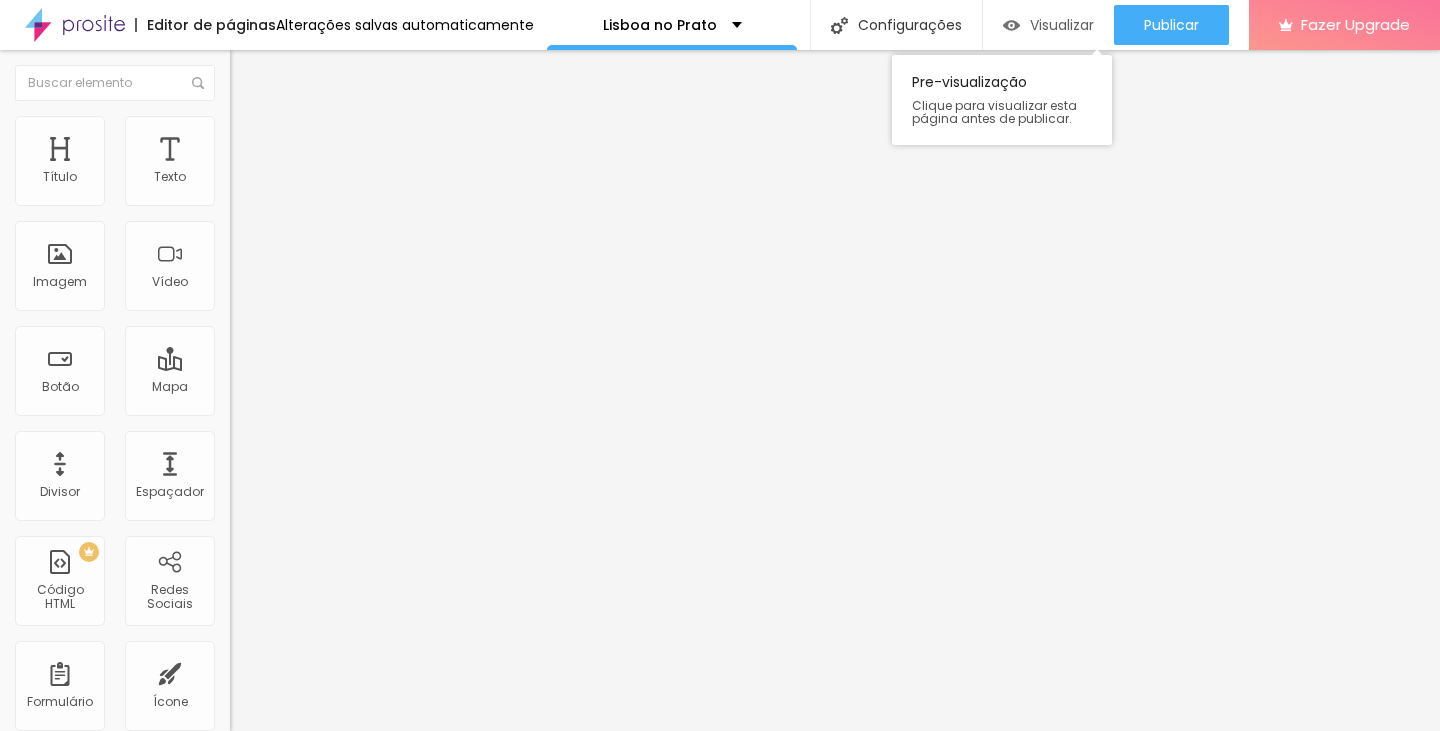 click on "Visualizar" at bounding box center [1062, 25] 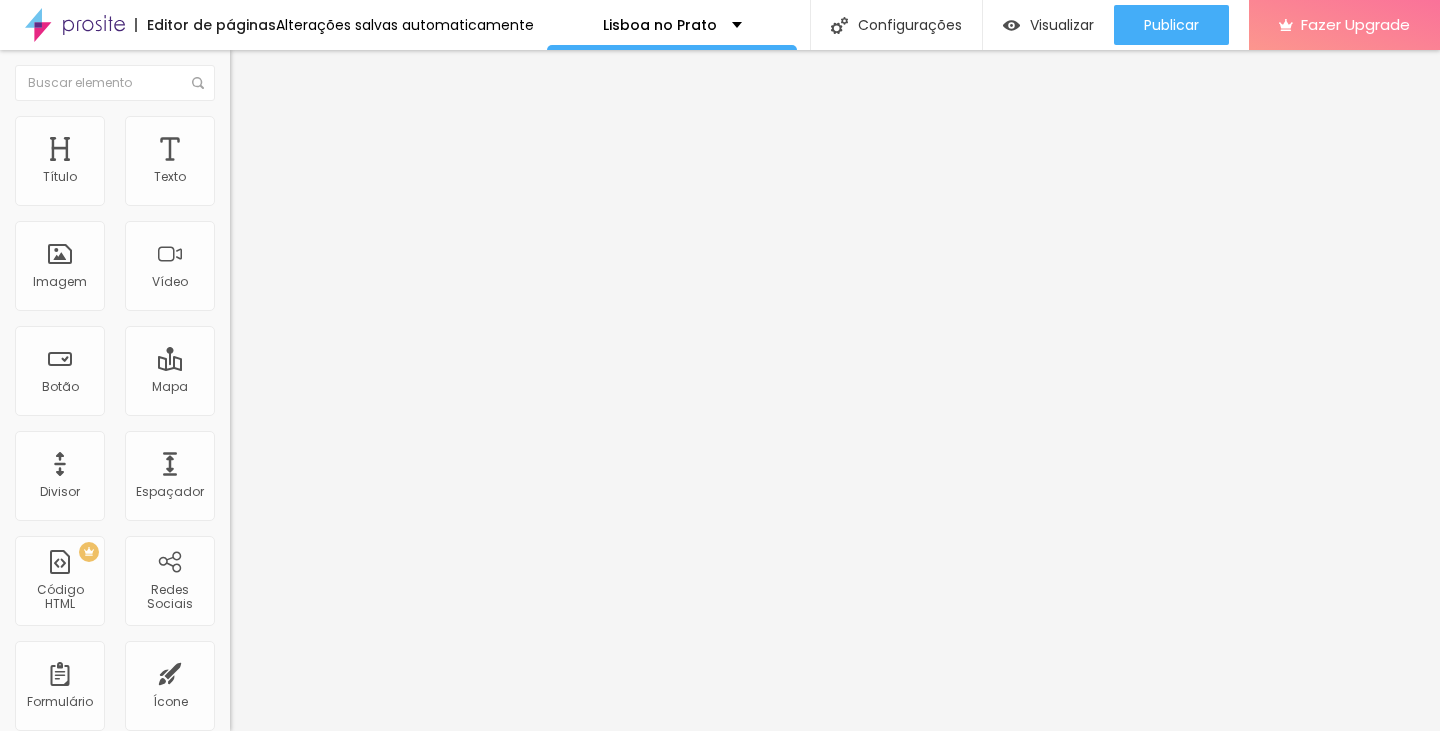 click on "https://" at bounding box center [350, 402] 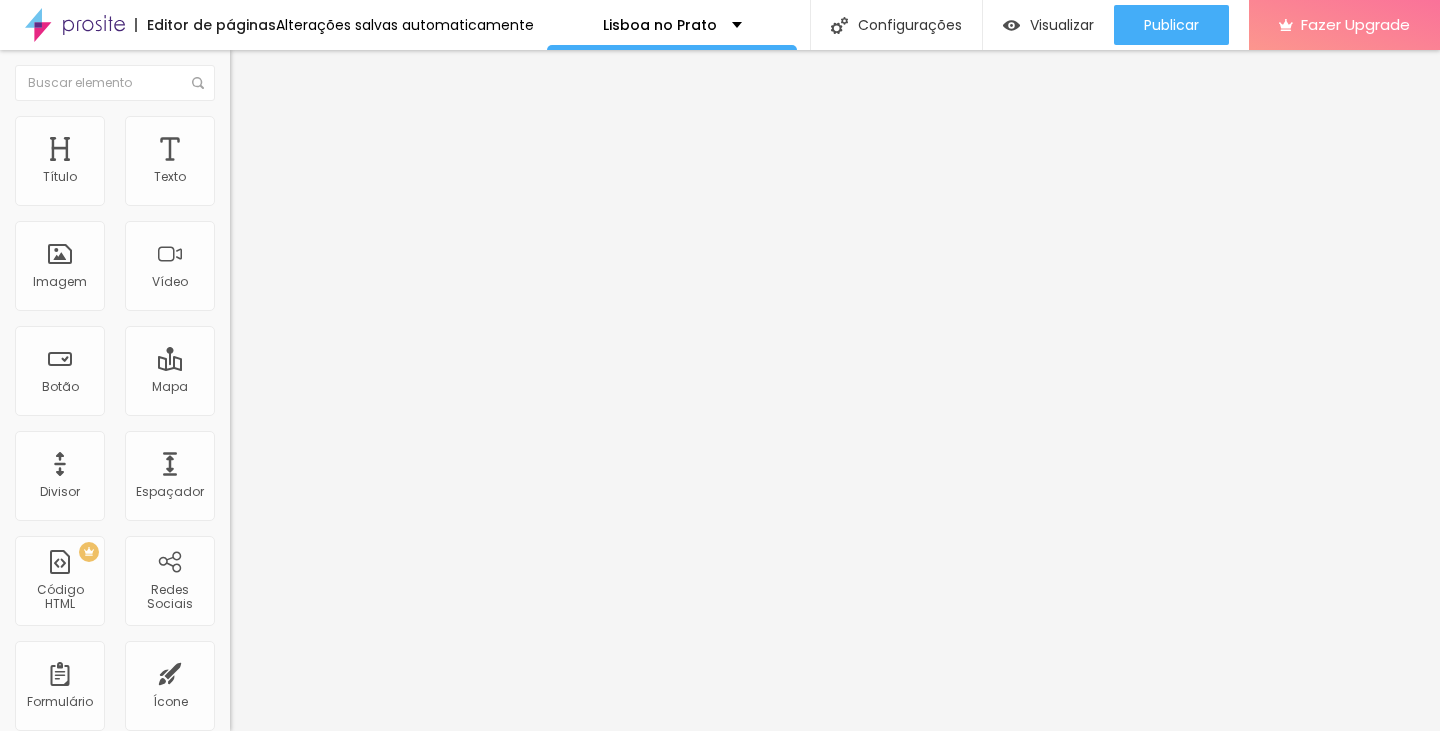 type on "https://wa.me/[PHONE]" 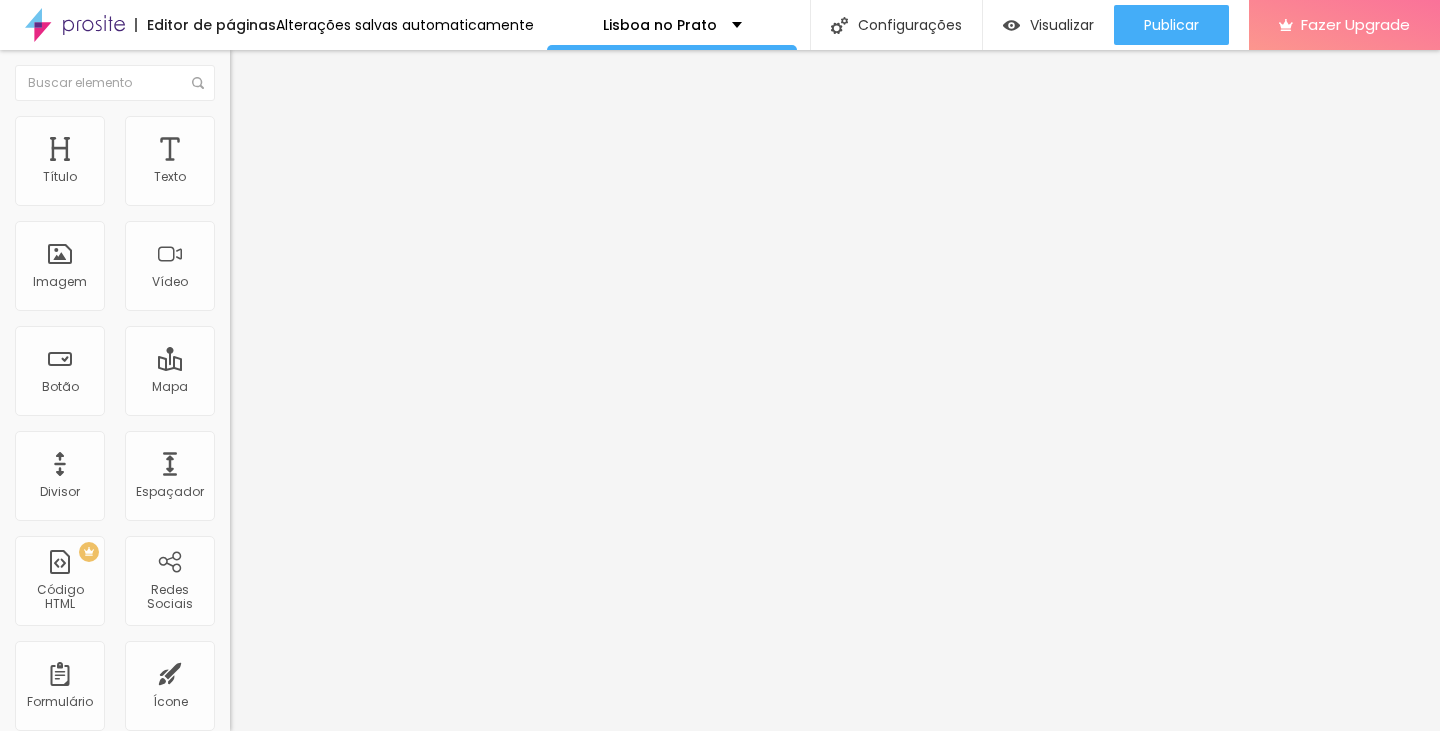 click on "Abrir em uma nova aba" at bounding box center [345, 442] 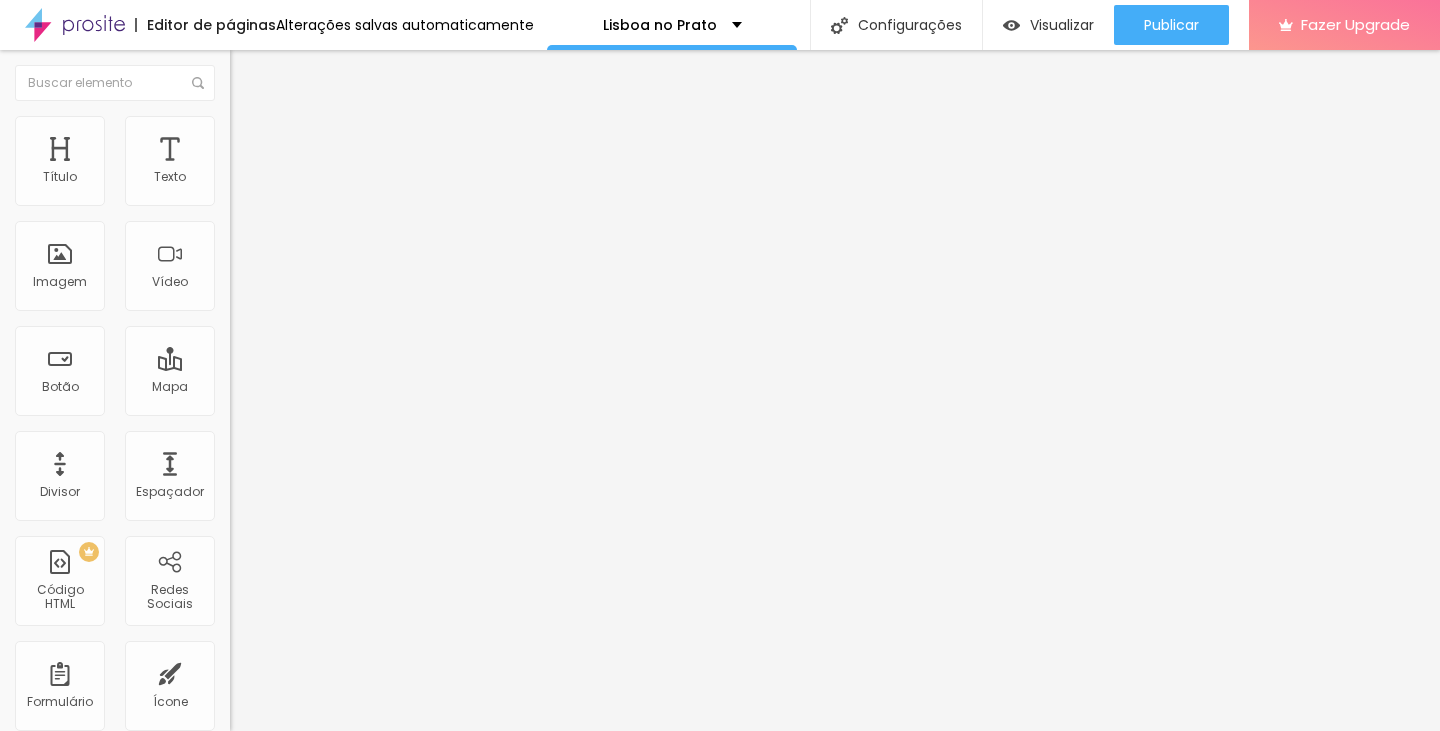 type on "https://wa.me/[PHONE]" 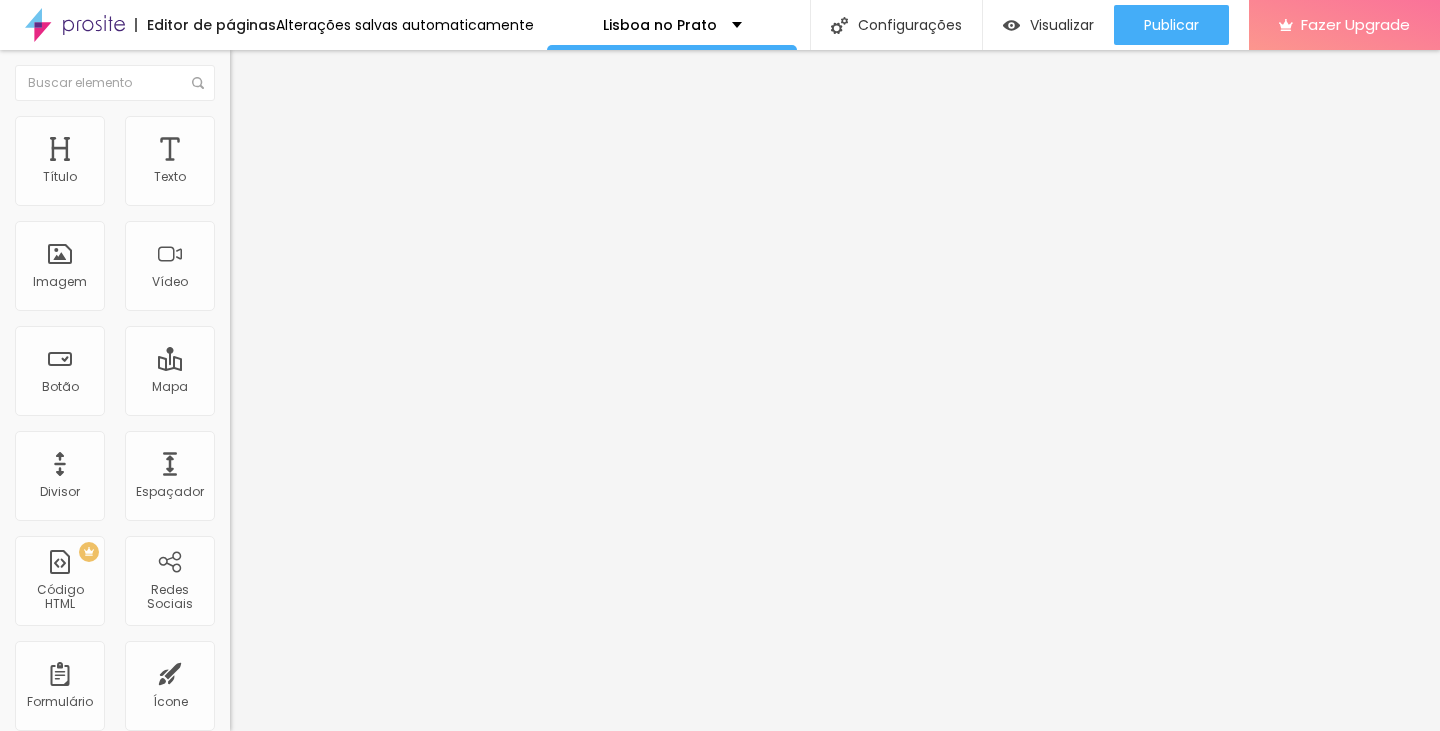 click on "Abrir em uma nova aba" at bounding box center (345, 442) 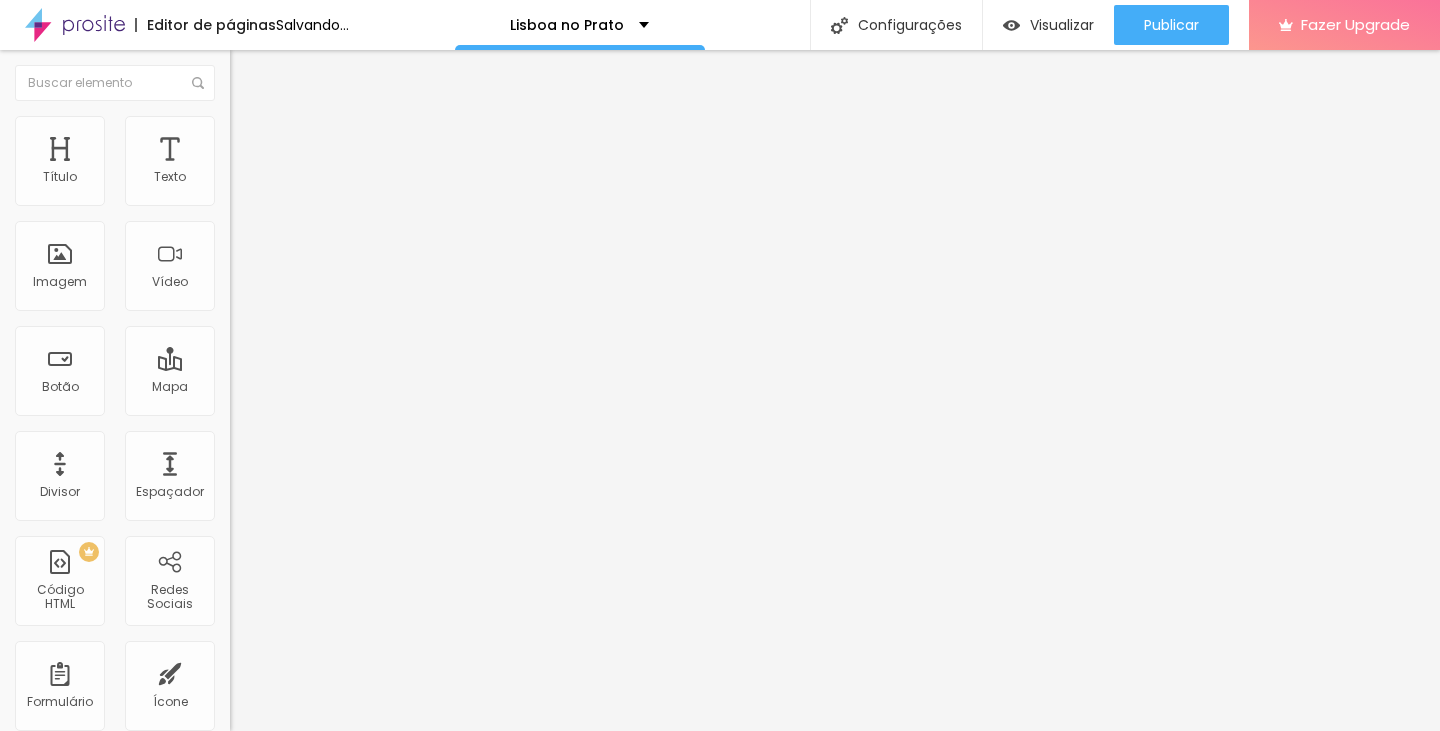 click at bounding box center [345, 437] 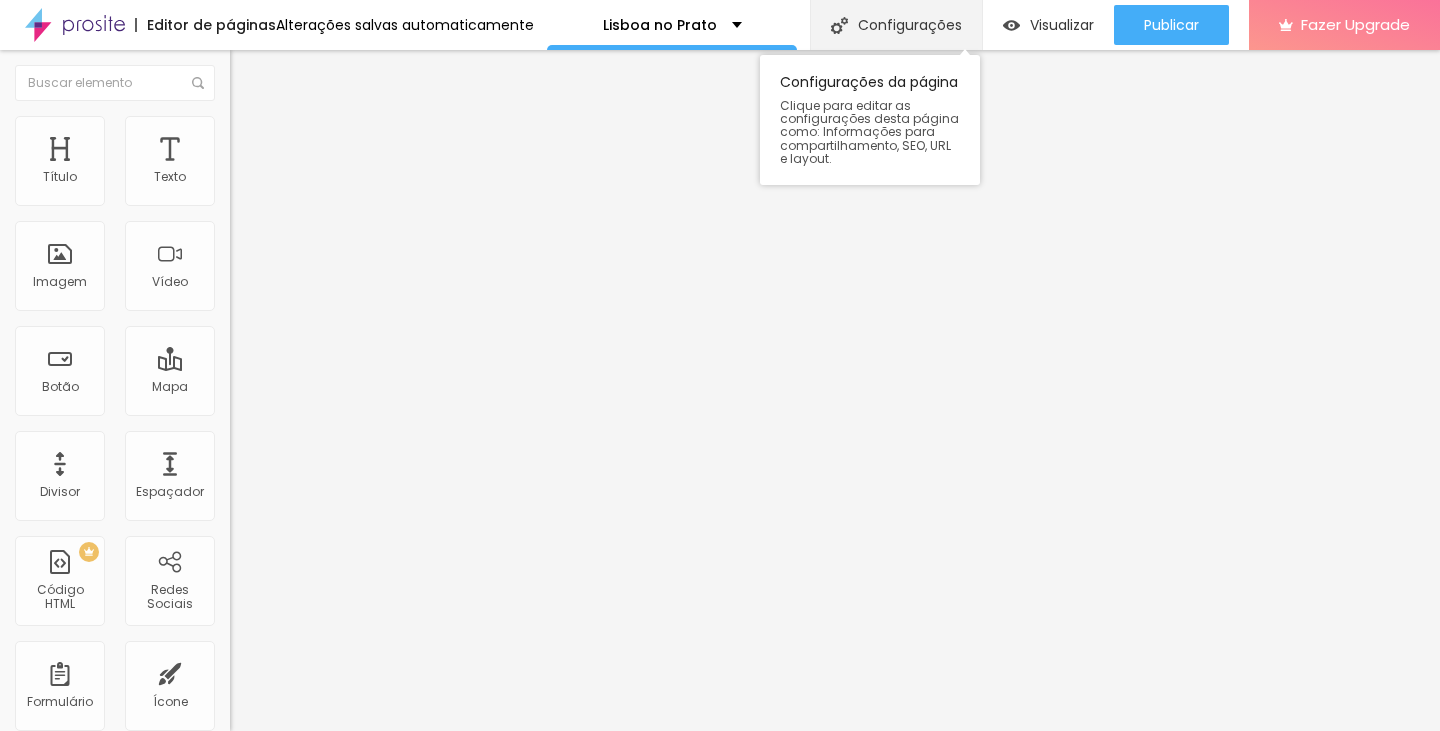 click on "Configurações" at bounding box center (896, 25) 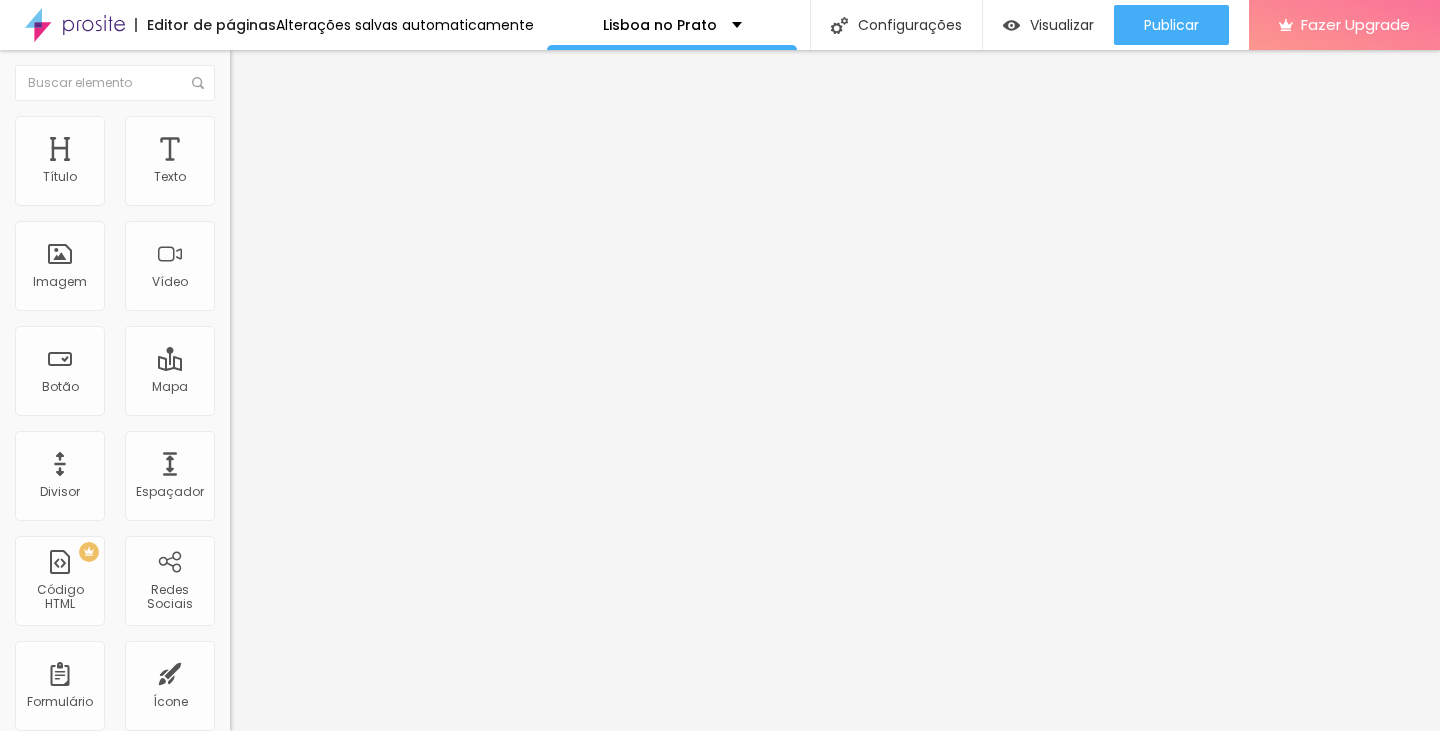 click on "Redes Sociais" at bounding box center [720, 779] 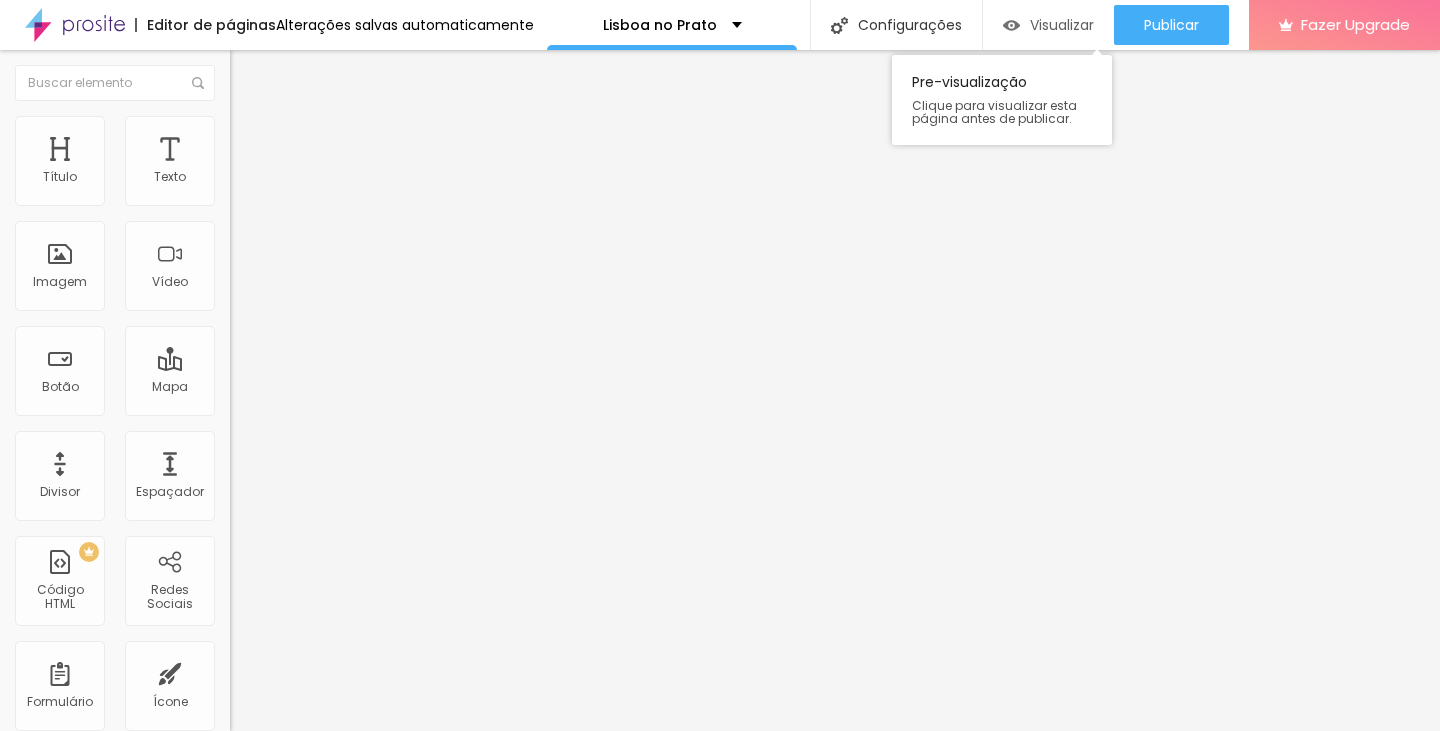 click on "Visualizar" at bounding box center (1062, 25) 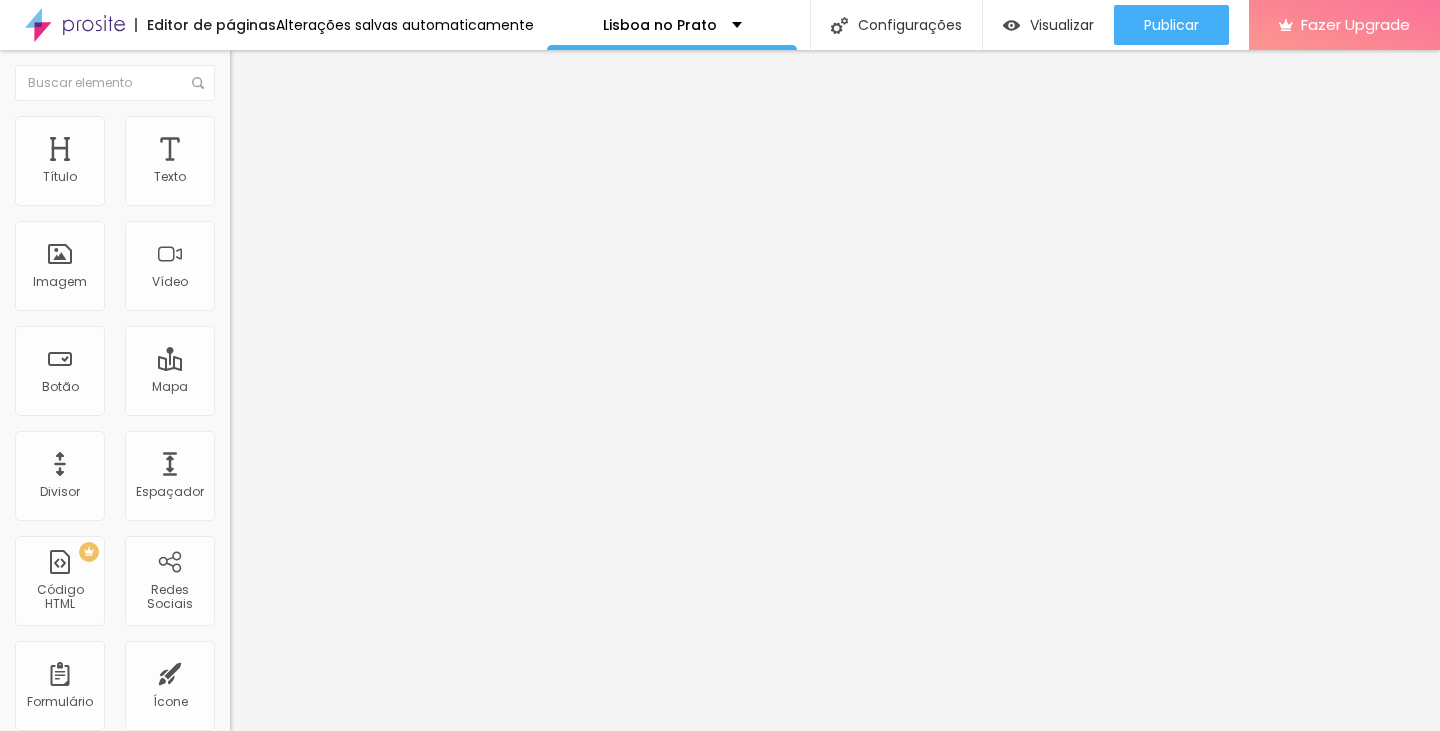 click on "Estilo" at bounding box center [263, 129] 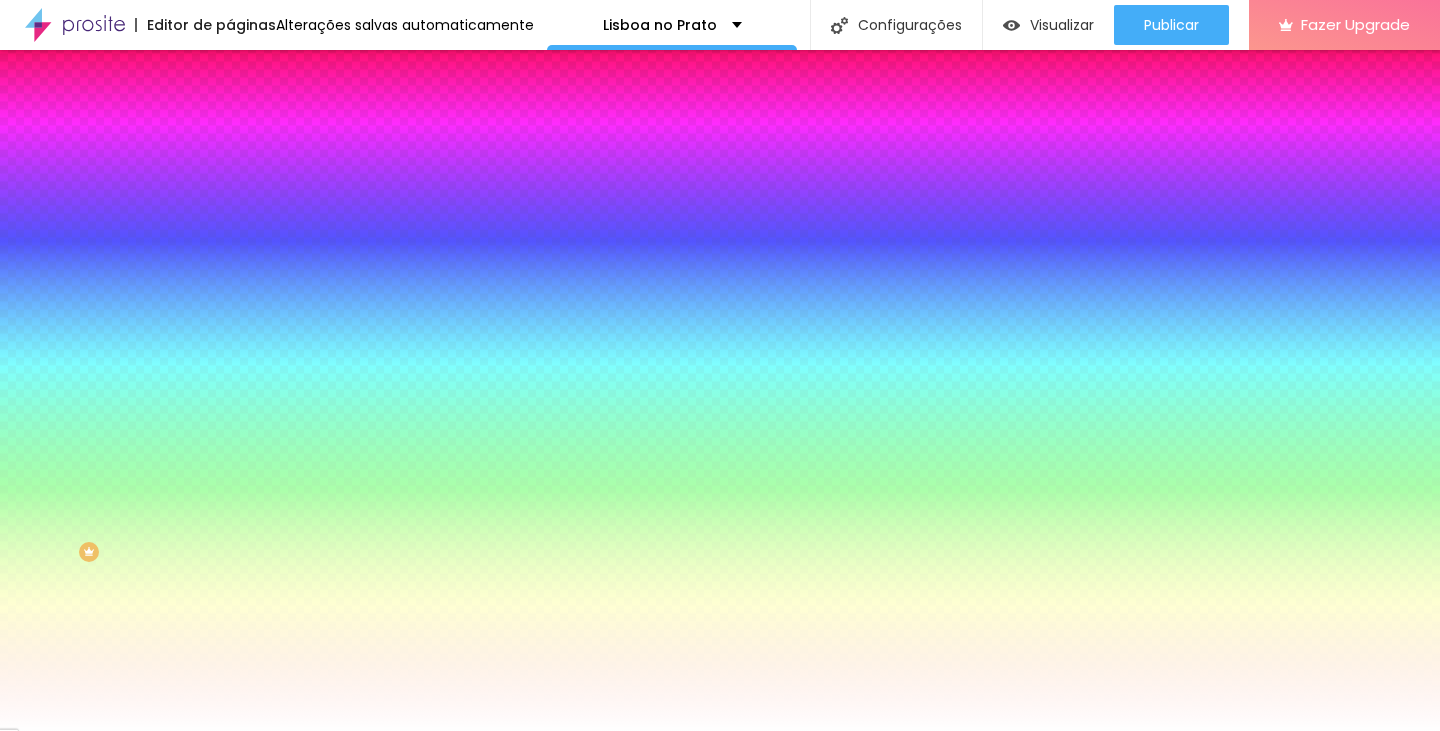 click on "Avançado" at bounding box center [345, 146] 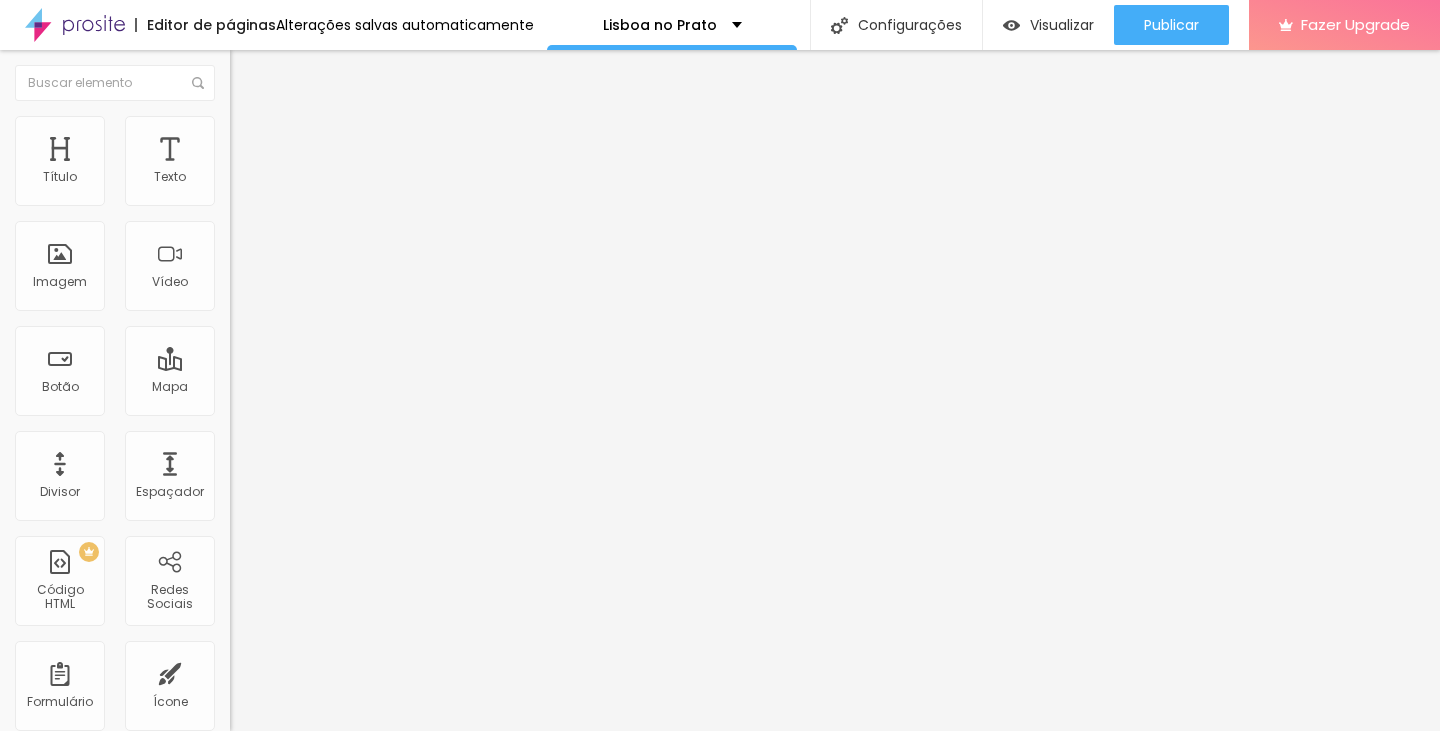 click on "Conteúdo" at bounding box center (279, 109) 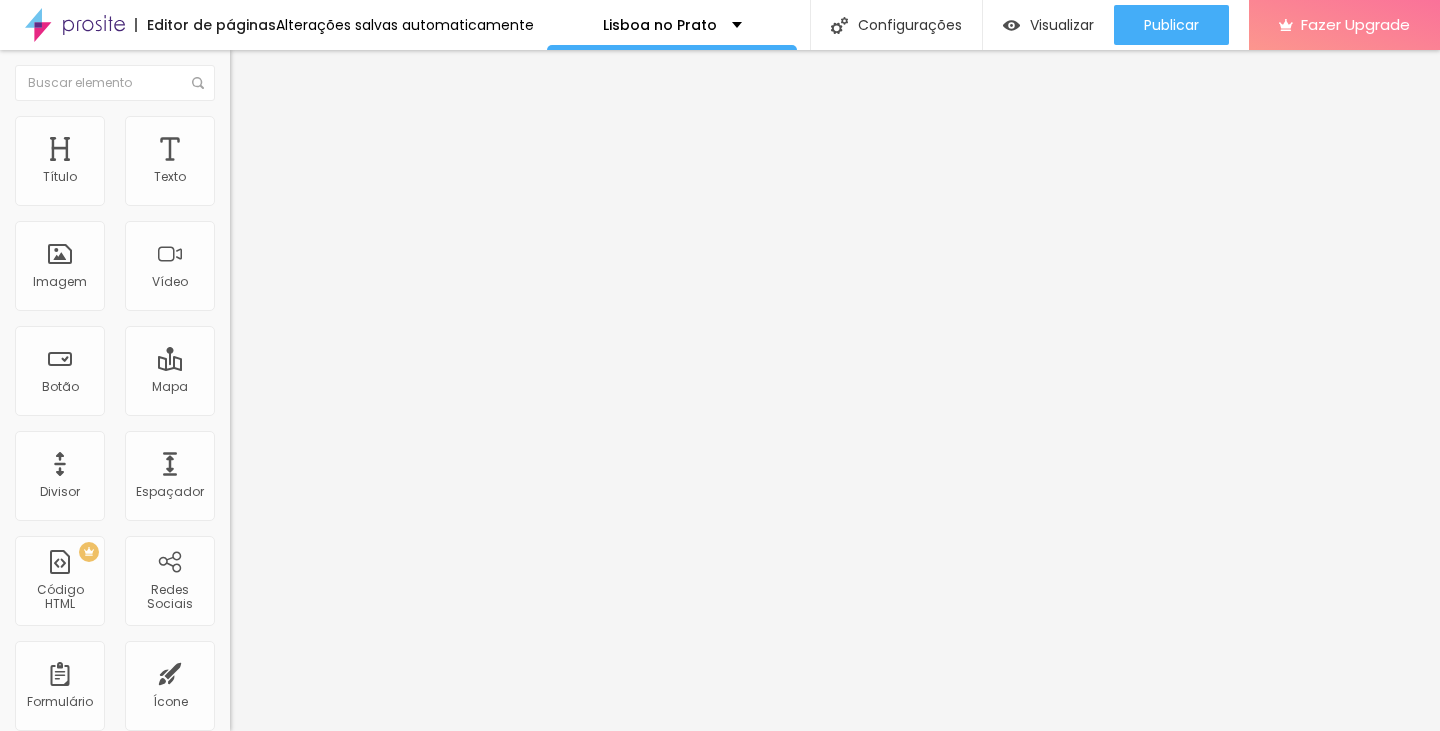 click on "Contato" at bounding box center (345, 186) 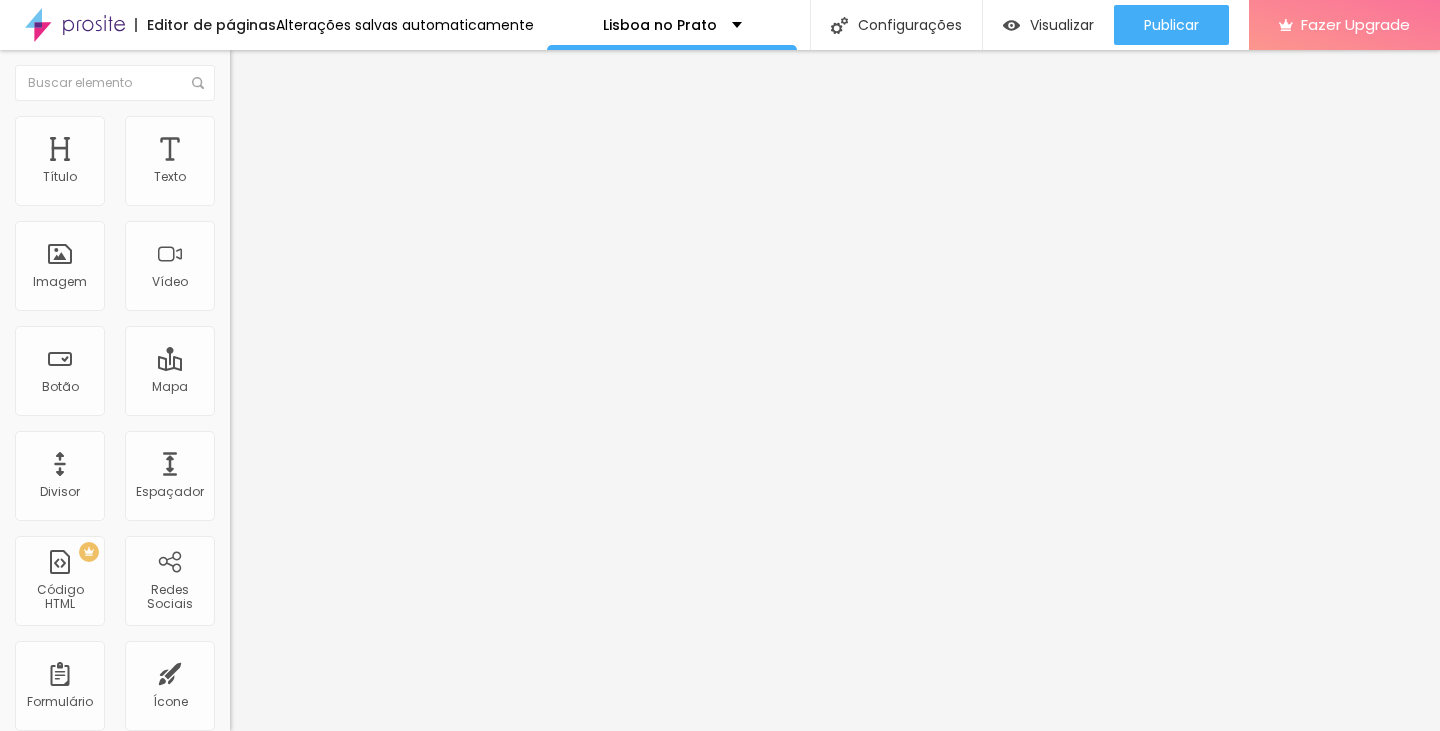 click on "Contato Lisboa na Mala - LEEDs Criar novo formulário" at bounding box center (720, 1096) 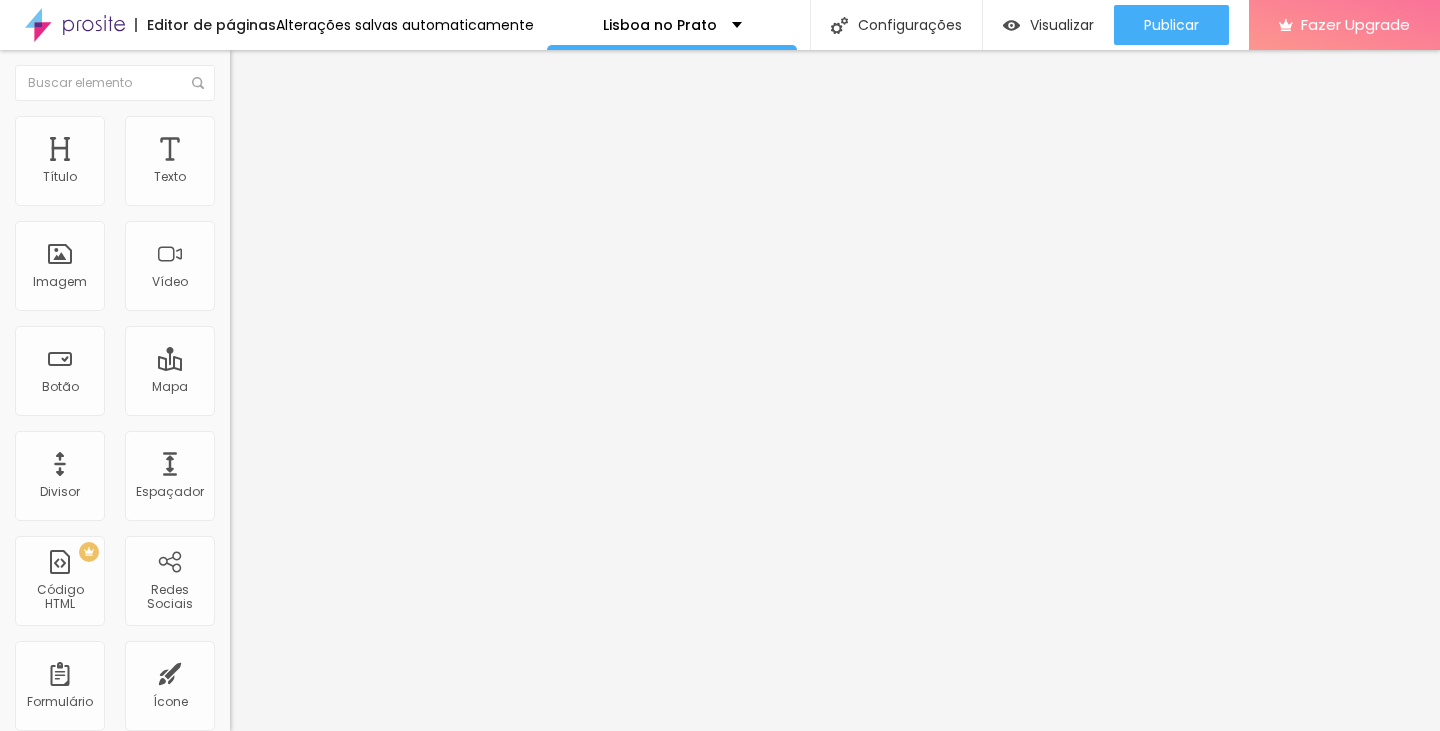 click on "Estilo" at bounding box center (263, 129) 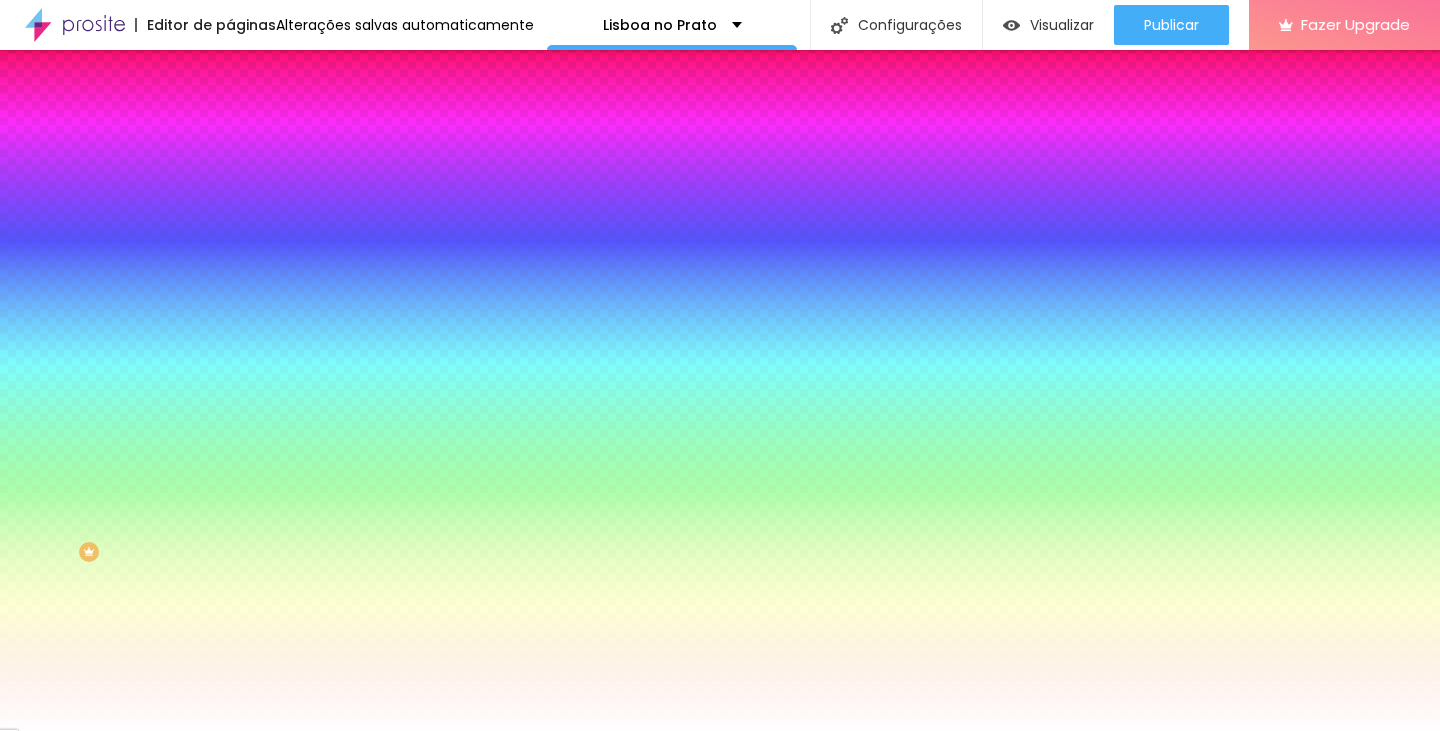 click on "Conteúdo" at bounding box center (345, 106) 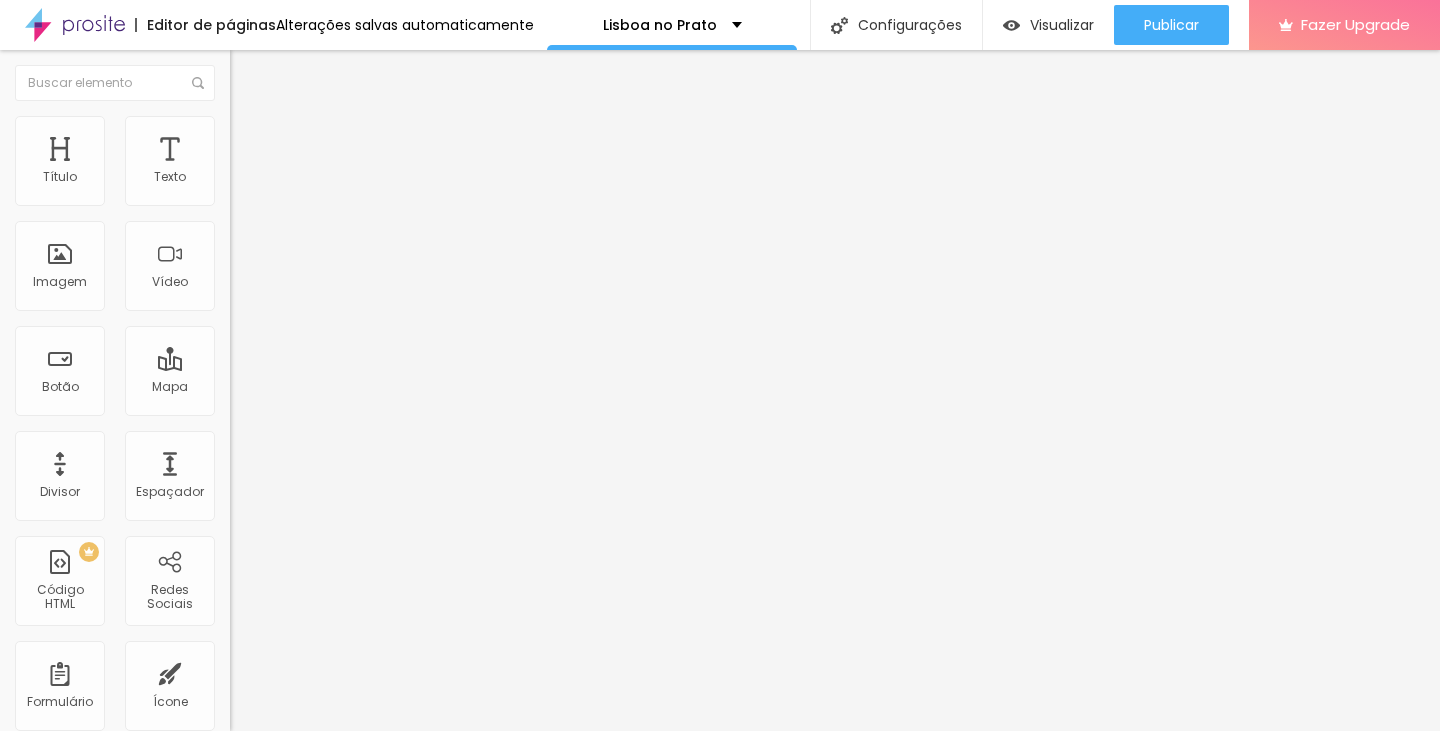 click on "Alterações salvas automaticamente" at bounding box center (405, 25) 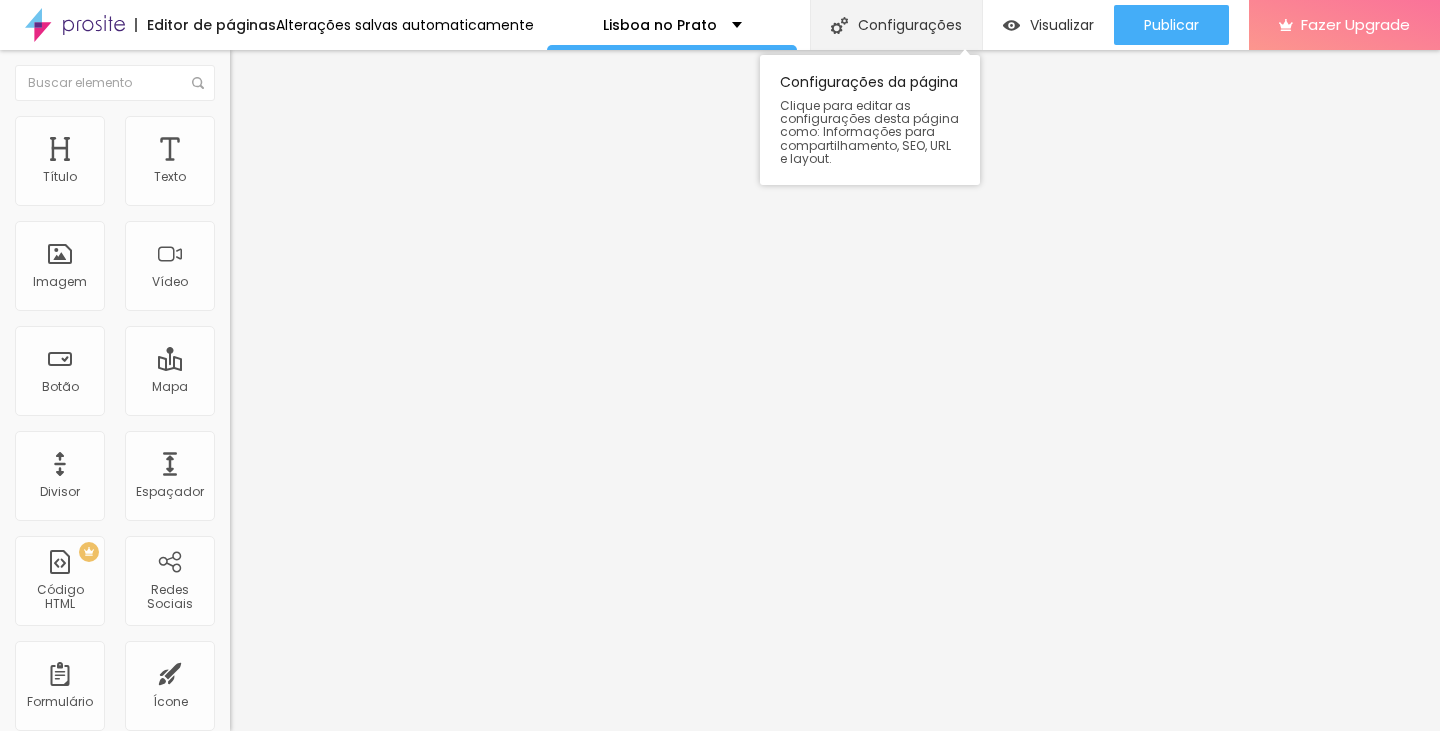 click on "Configurações" at bounding box center [896, 25] 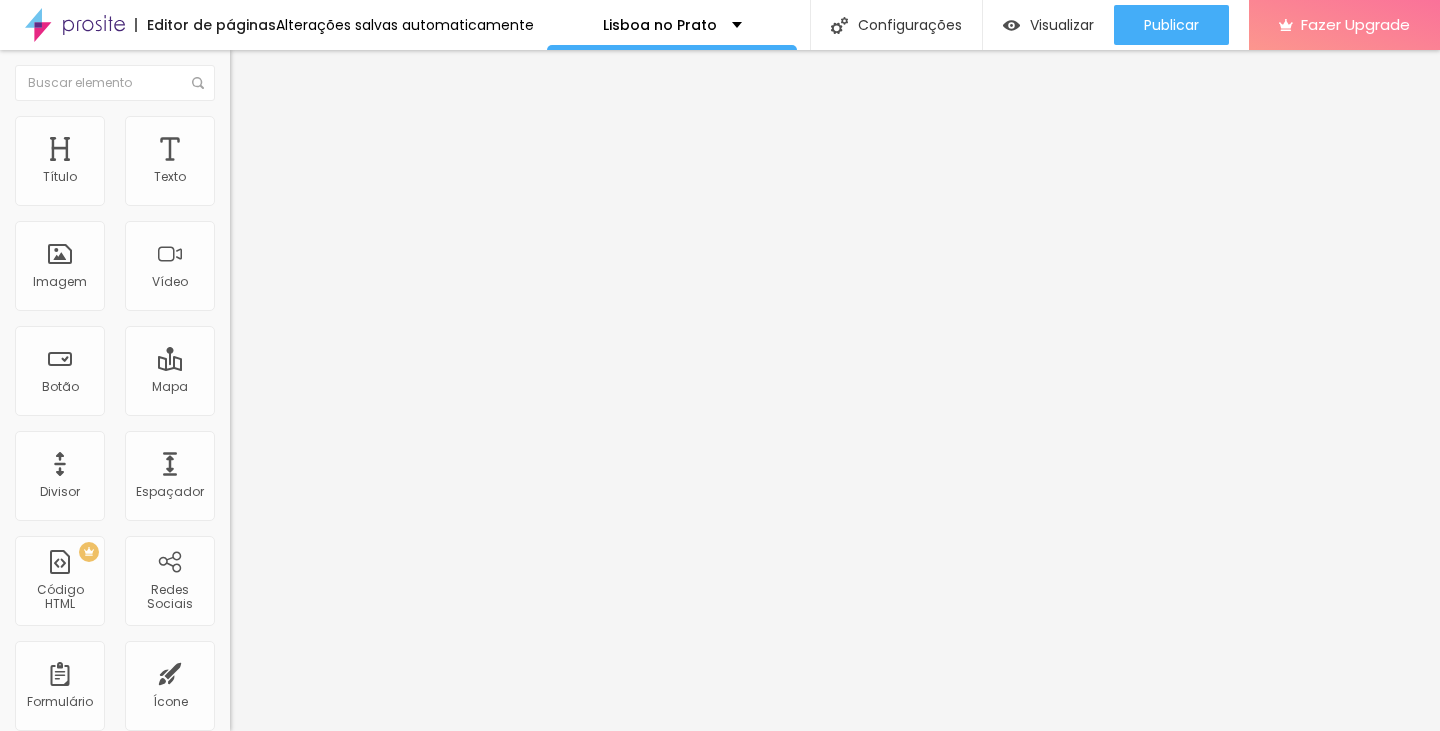 click at bounding box center [720, 752] 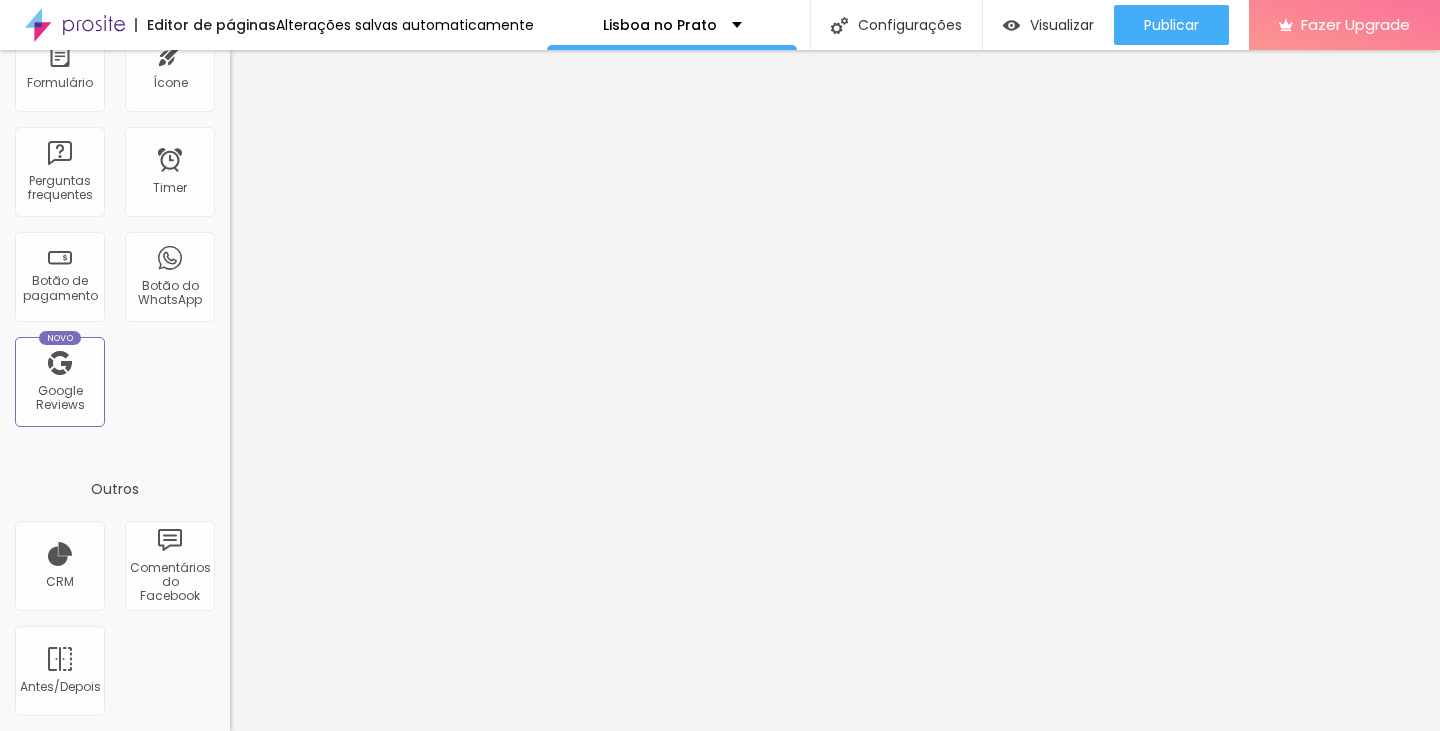 scroll, scrollTop: 0, scrollLeft: 0, axis: both 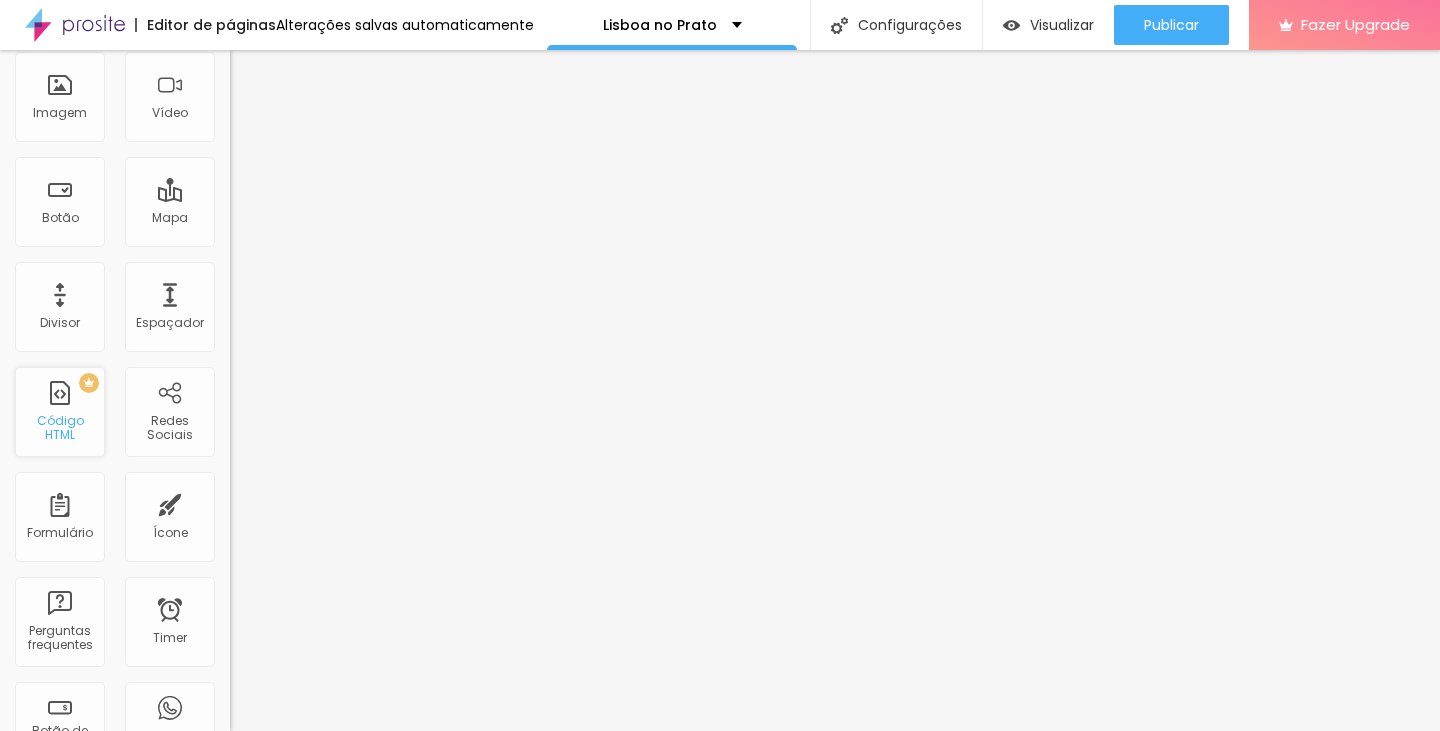 click on "PREMIUM Código HTML" at bounding box center (60, 412) 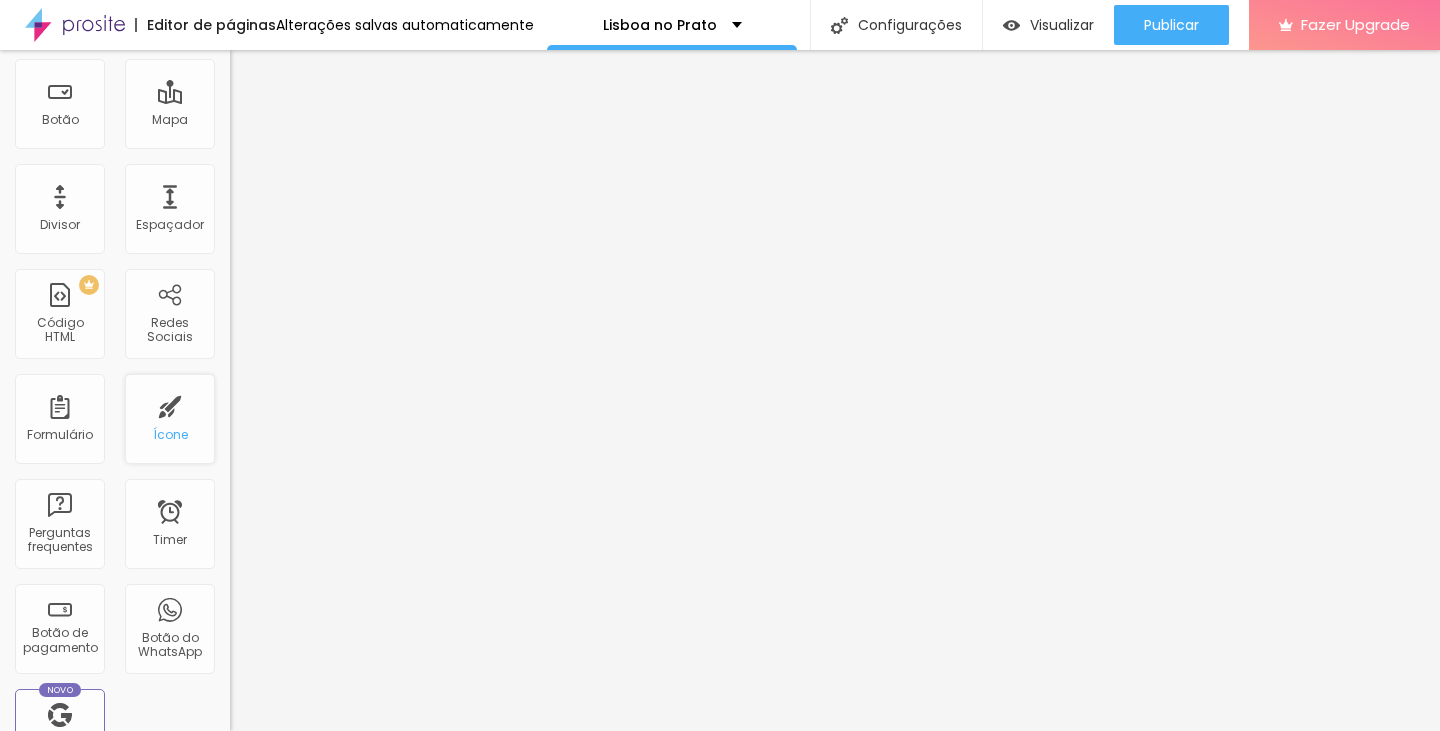scroll, scrollTop: 274, scrollLeft: 0, axis: vertical 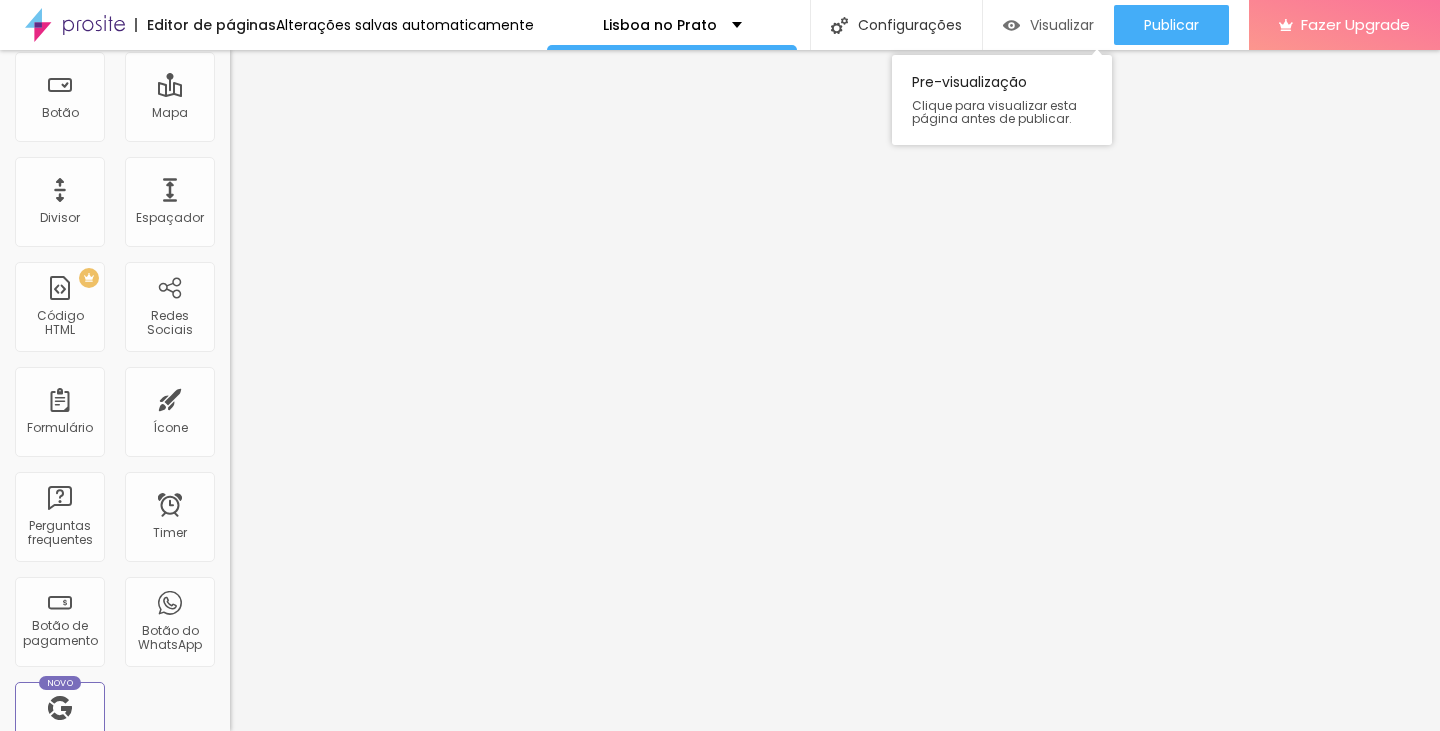 click on "Visualizar" at bounding box center [1048, 25] 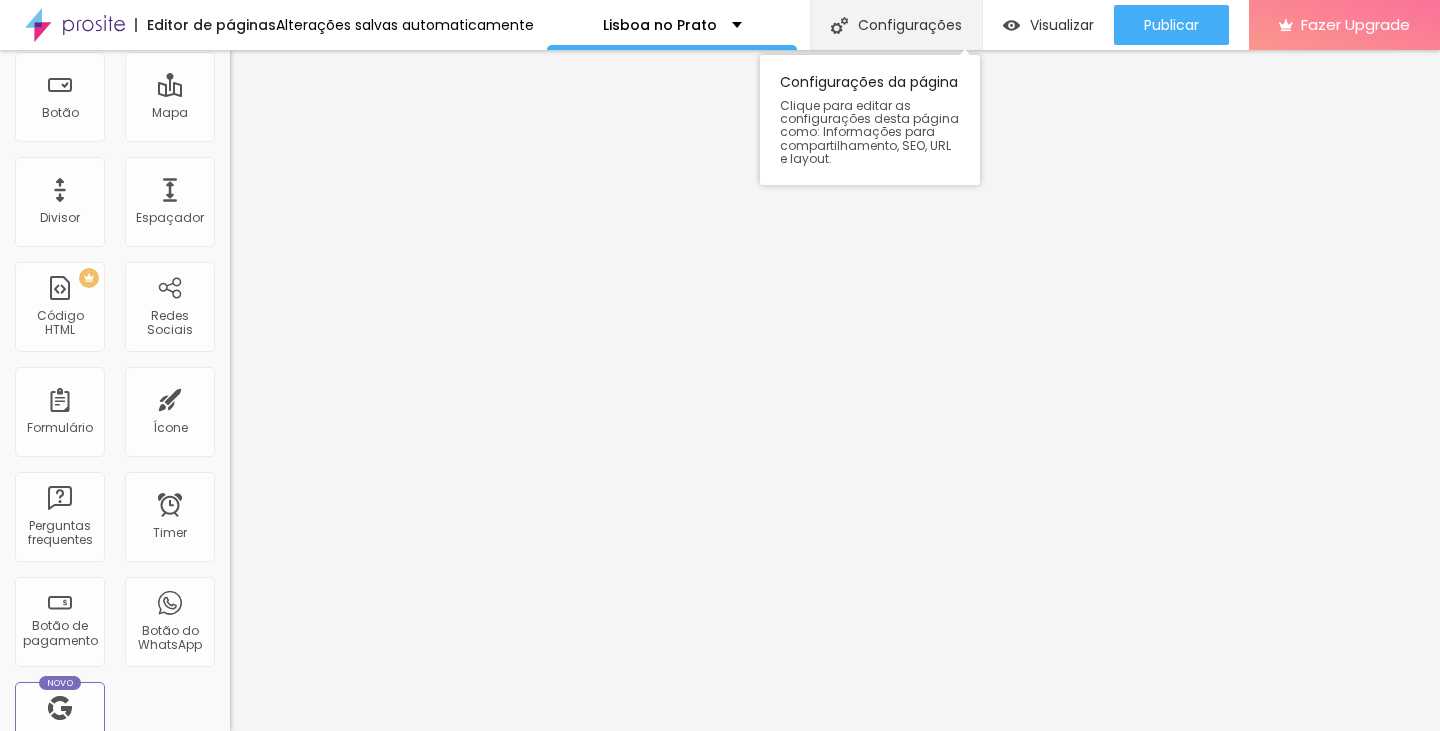 click on "Configurações" at bounding box center [896, 25] 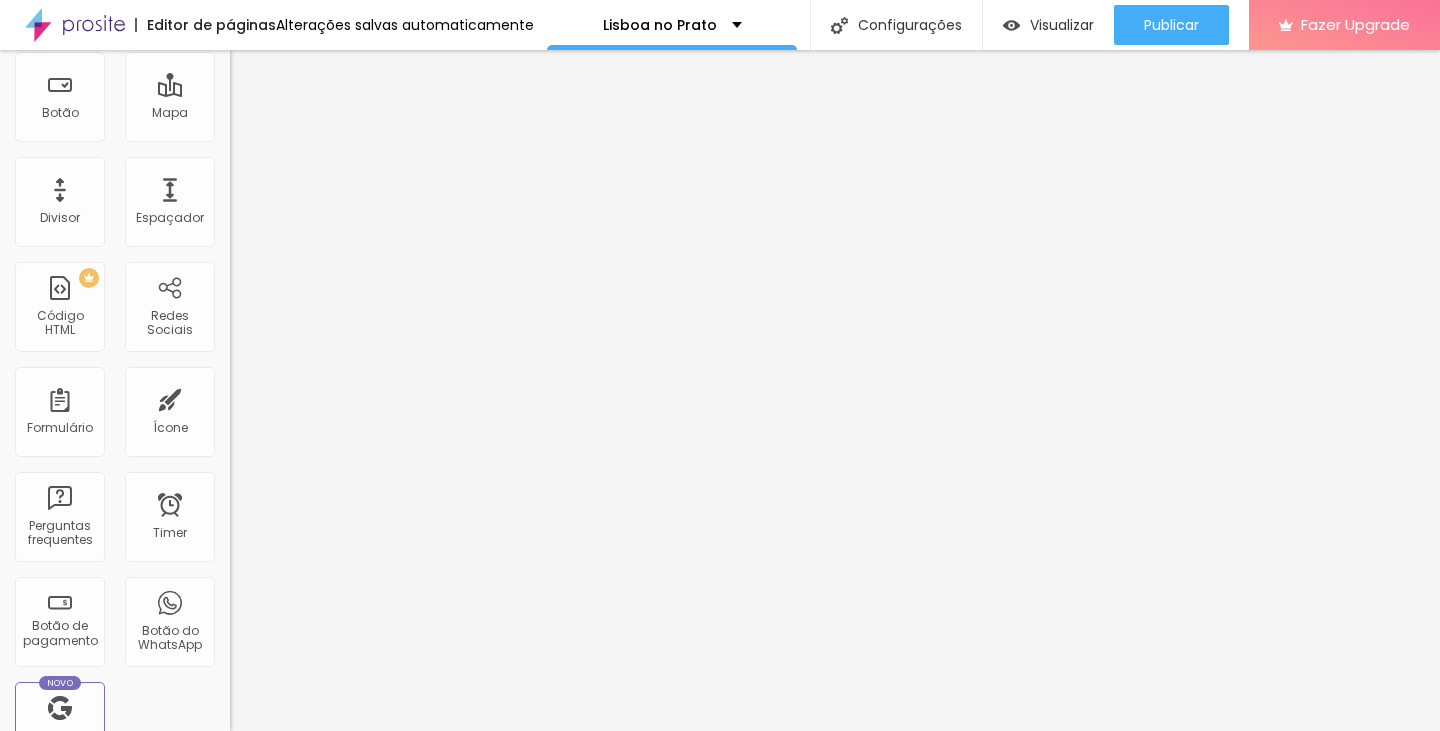 click on "Redes Sociais" at bounding box center (720, 779) 